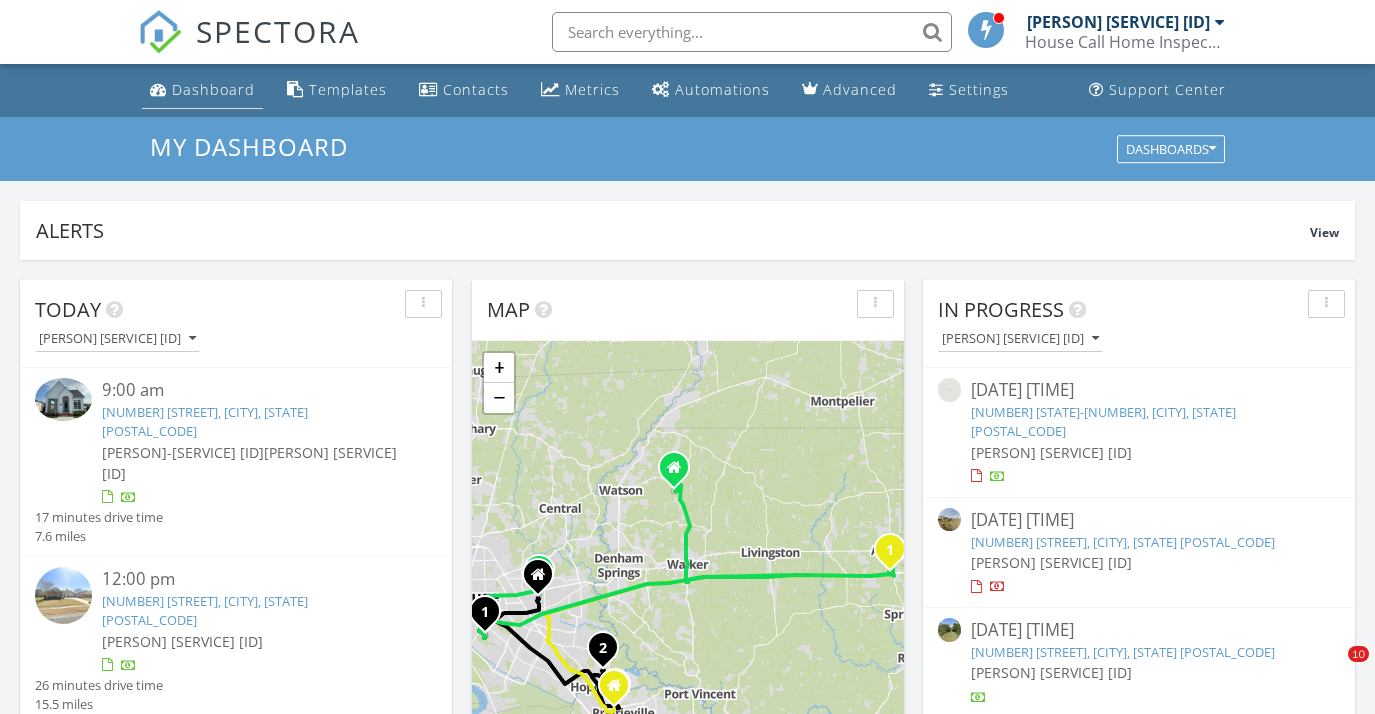 scroll, scrollTop: 0, scrollLeft: 0, axis: both 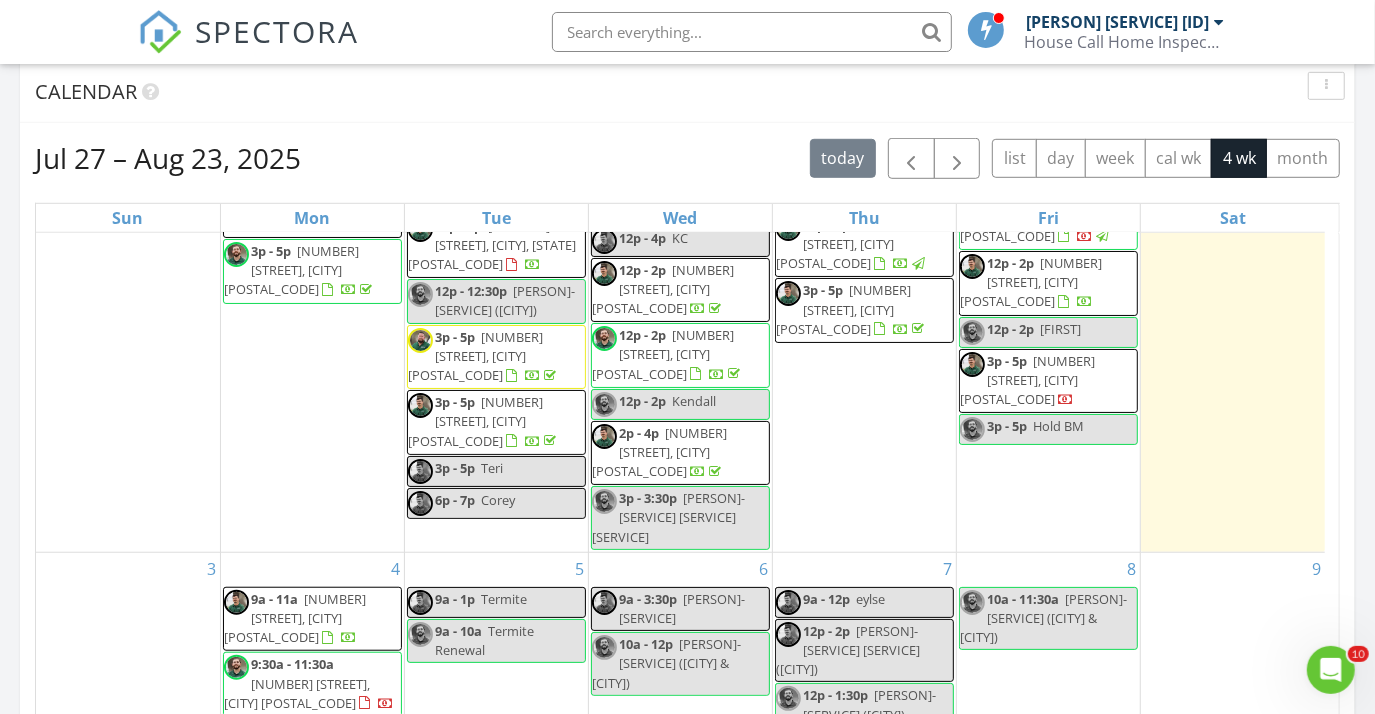 click on "2
9a - 11a
Sondra" at bounding box center (1233, 284) 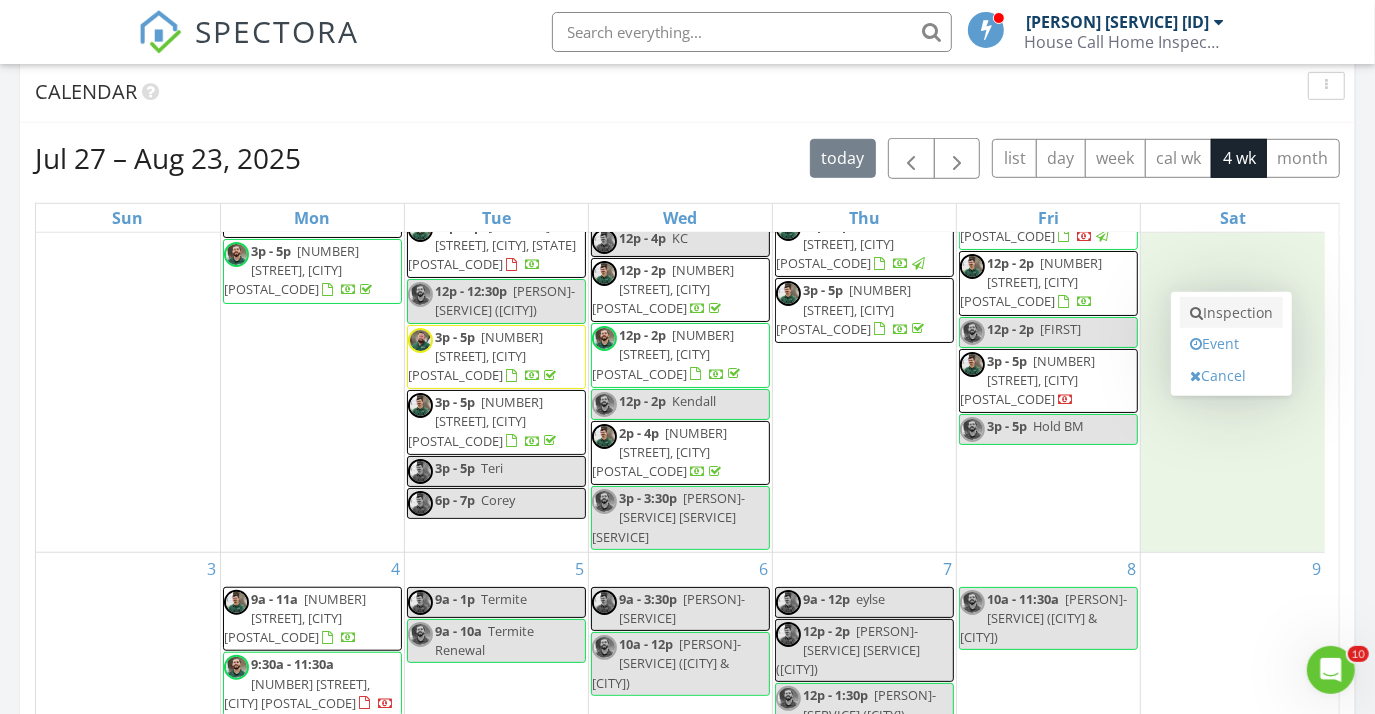 click on "Inspection" at bounding box center (1231, 313) 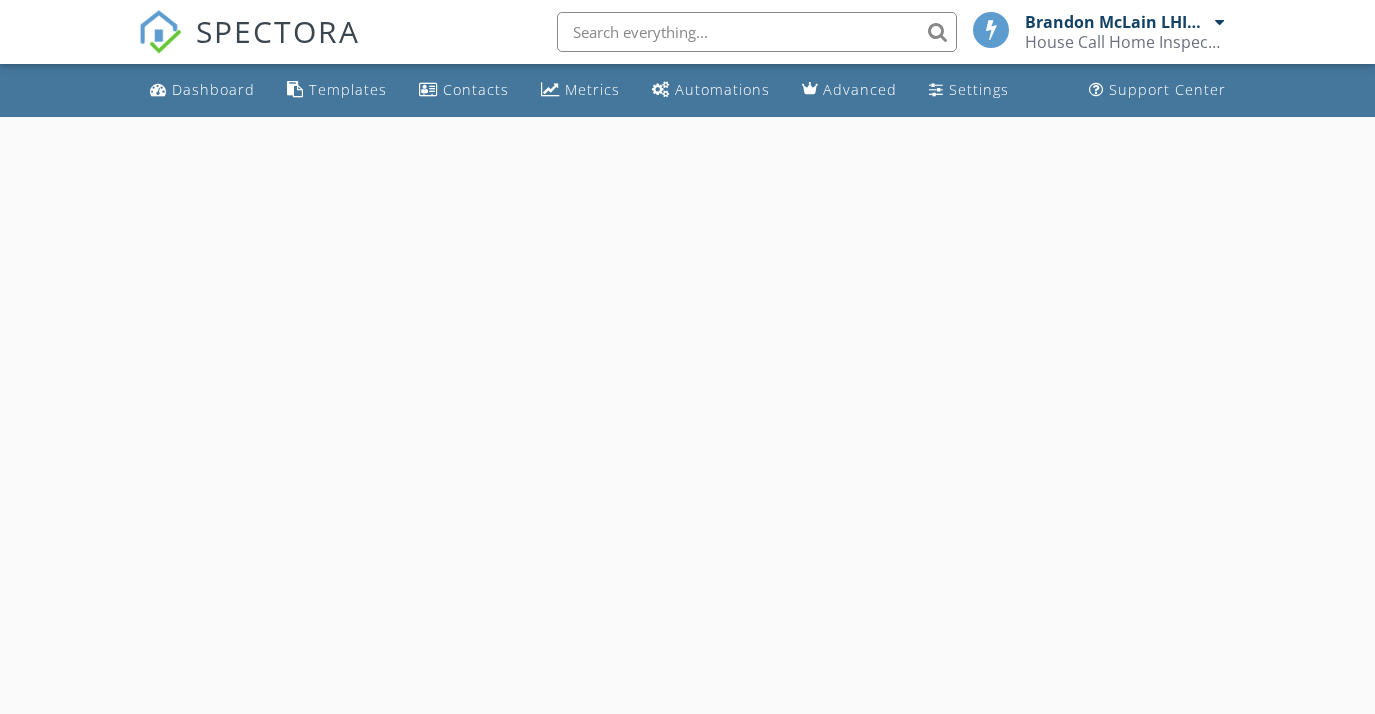 scroll, scrollTop: 0, scrollLeft: 0, axis: both 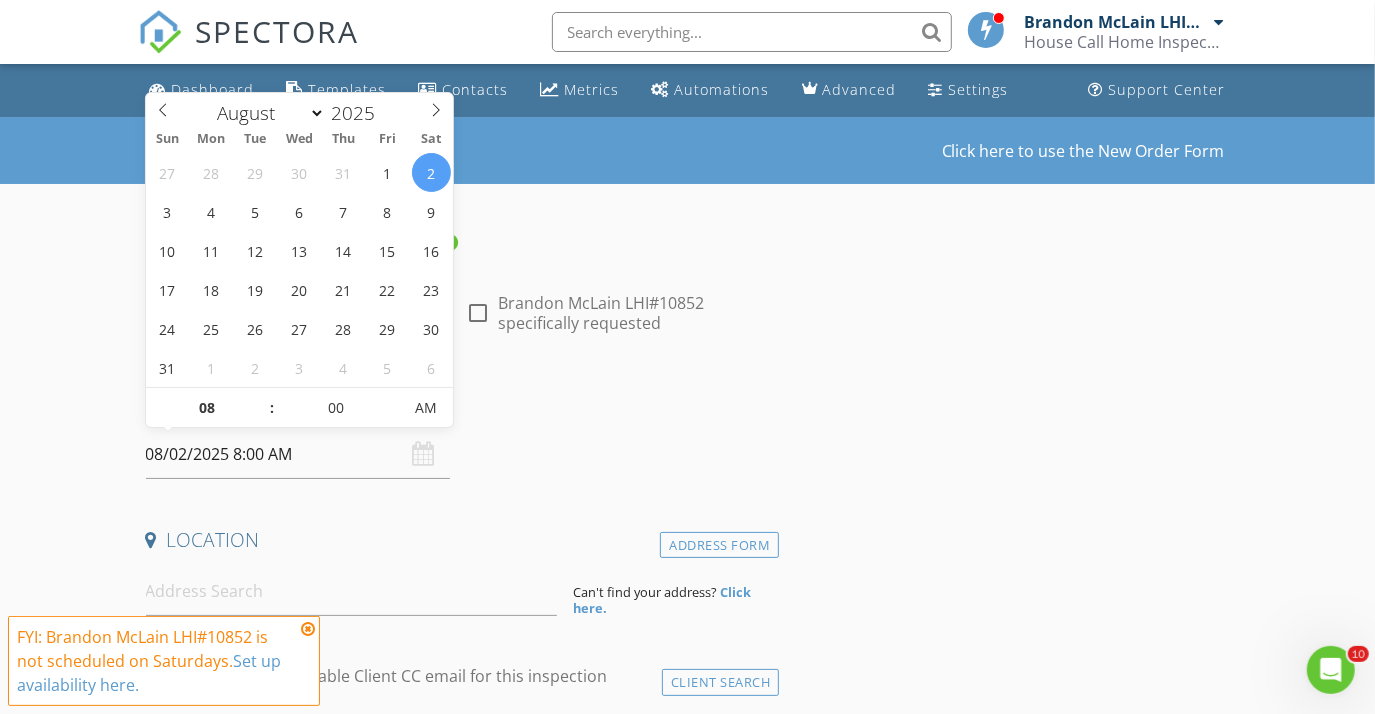 click on "08/02/2025 8:00 AM" at bounding box center [298, 454] 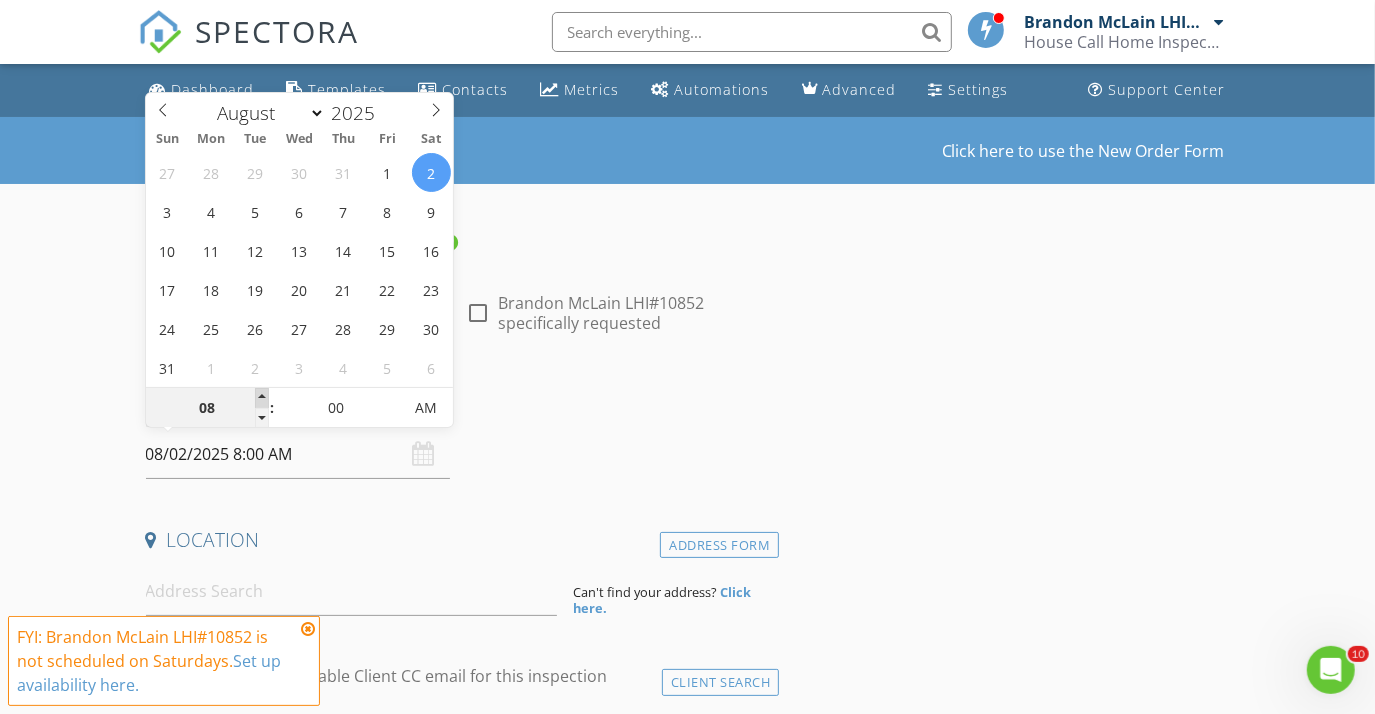 type on "09" 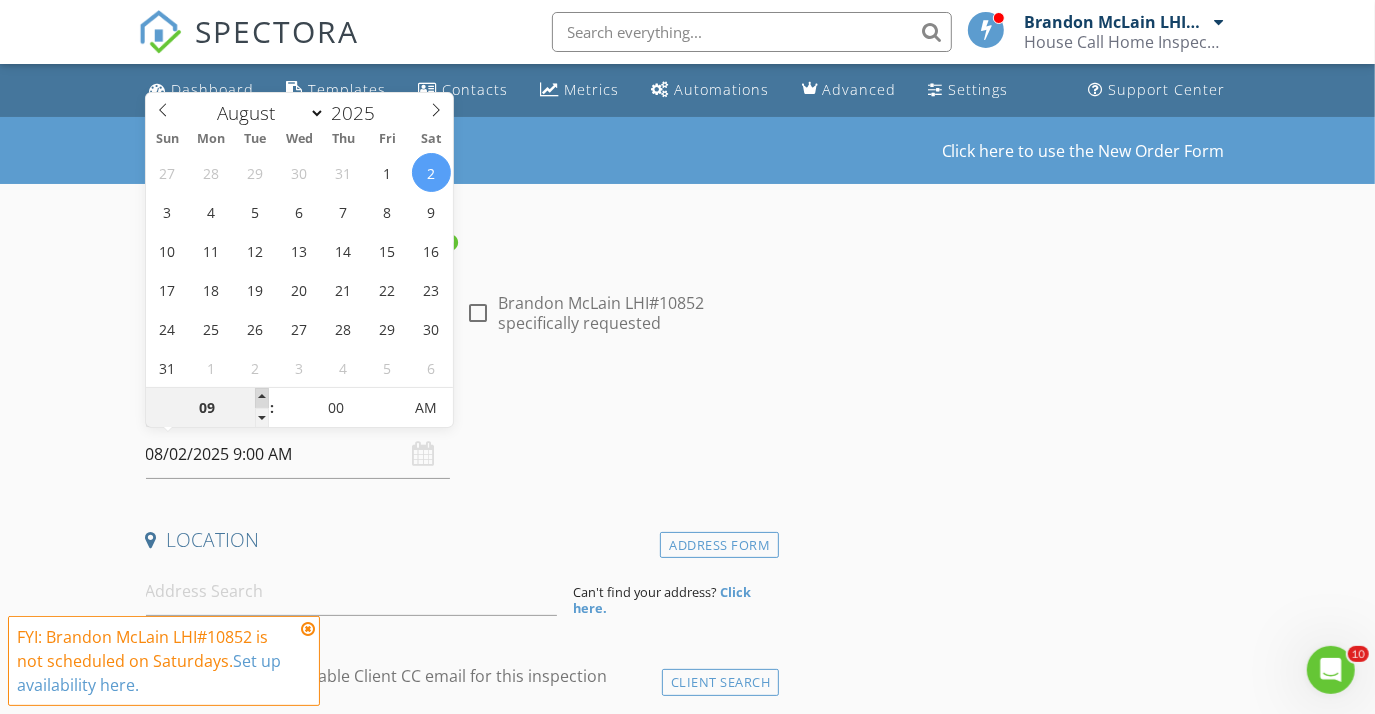 click at bounding box center [262, 398] 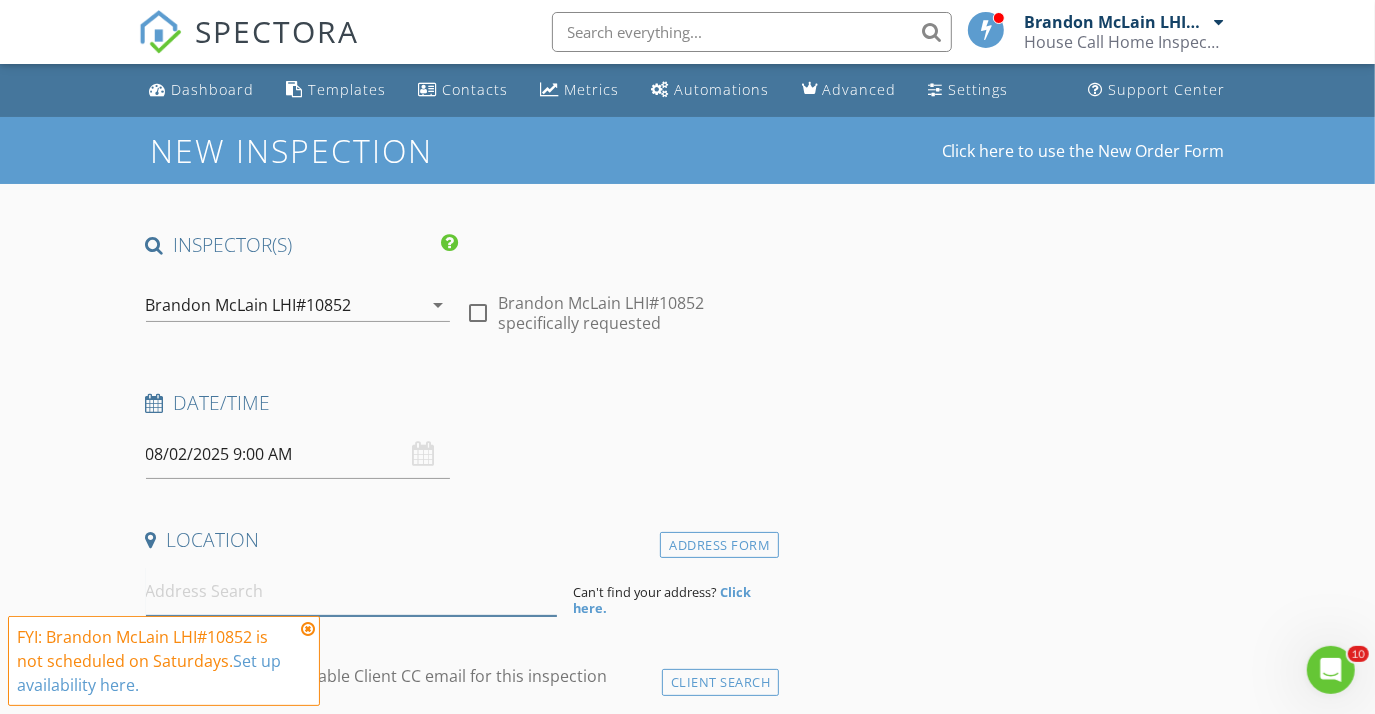 click at bounding box center [352, 591] 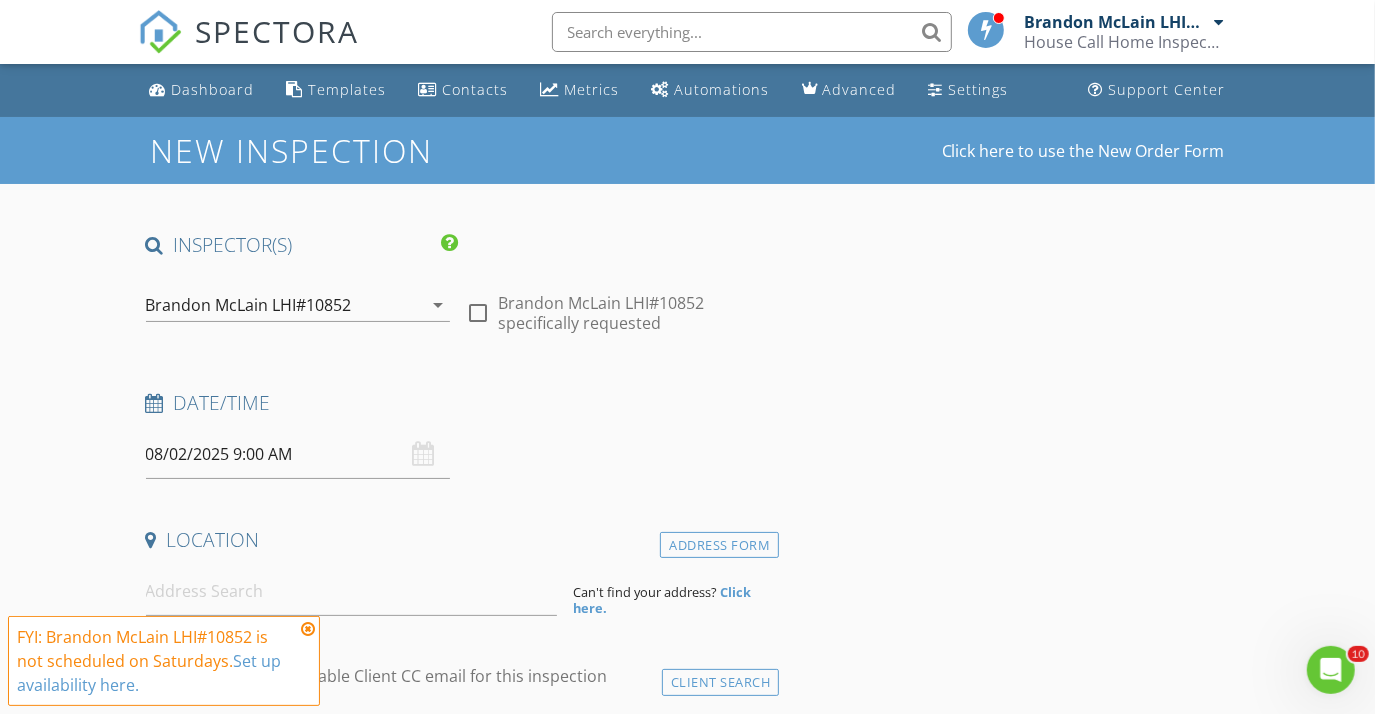 click at bounding box center [308, 629] 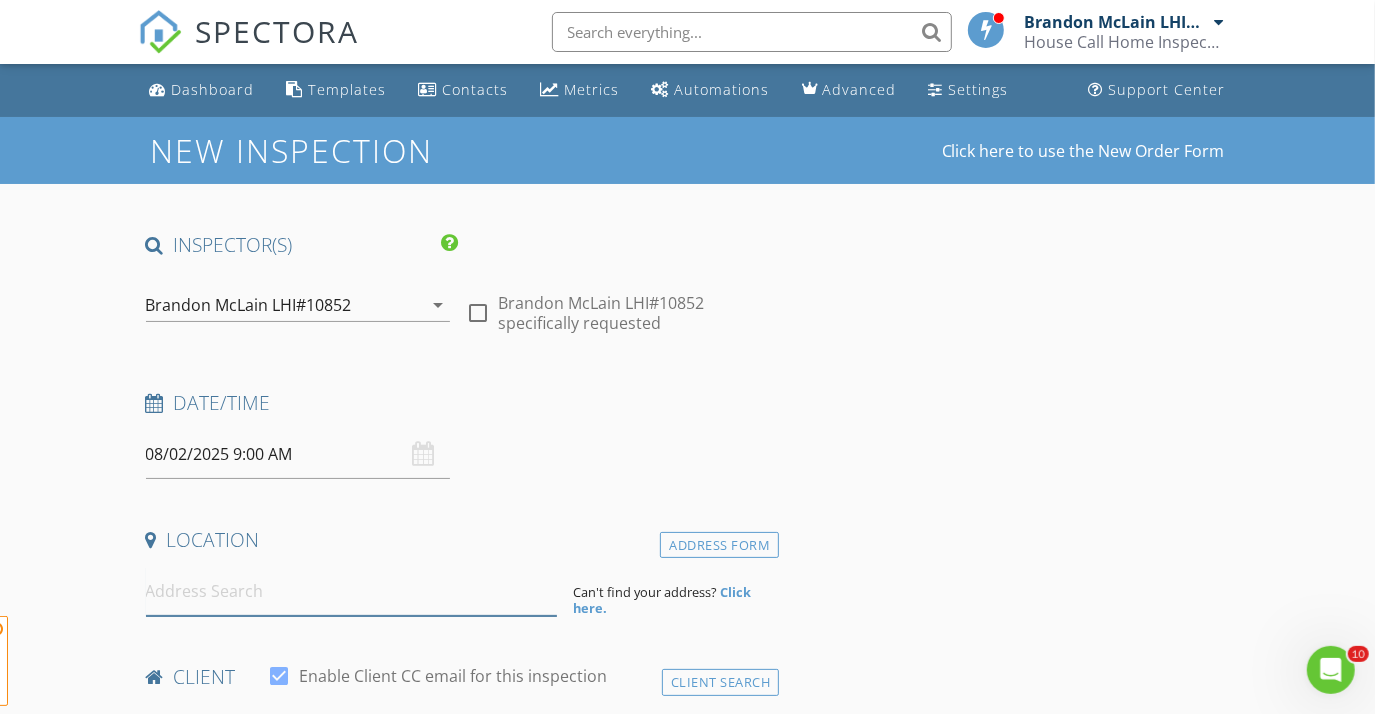 click at bounding box center [352, 591] 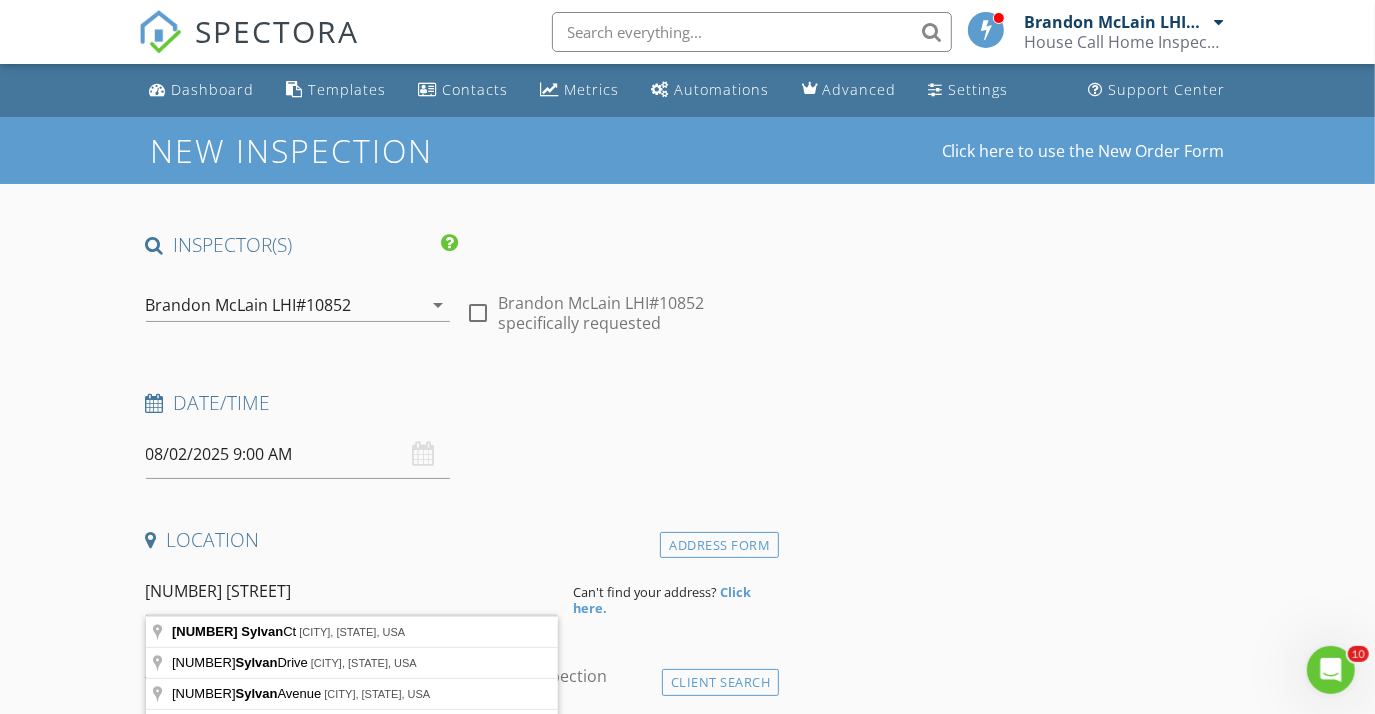 type on "[NUMBER] [STREET], [CITY], [STATE], USA" 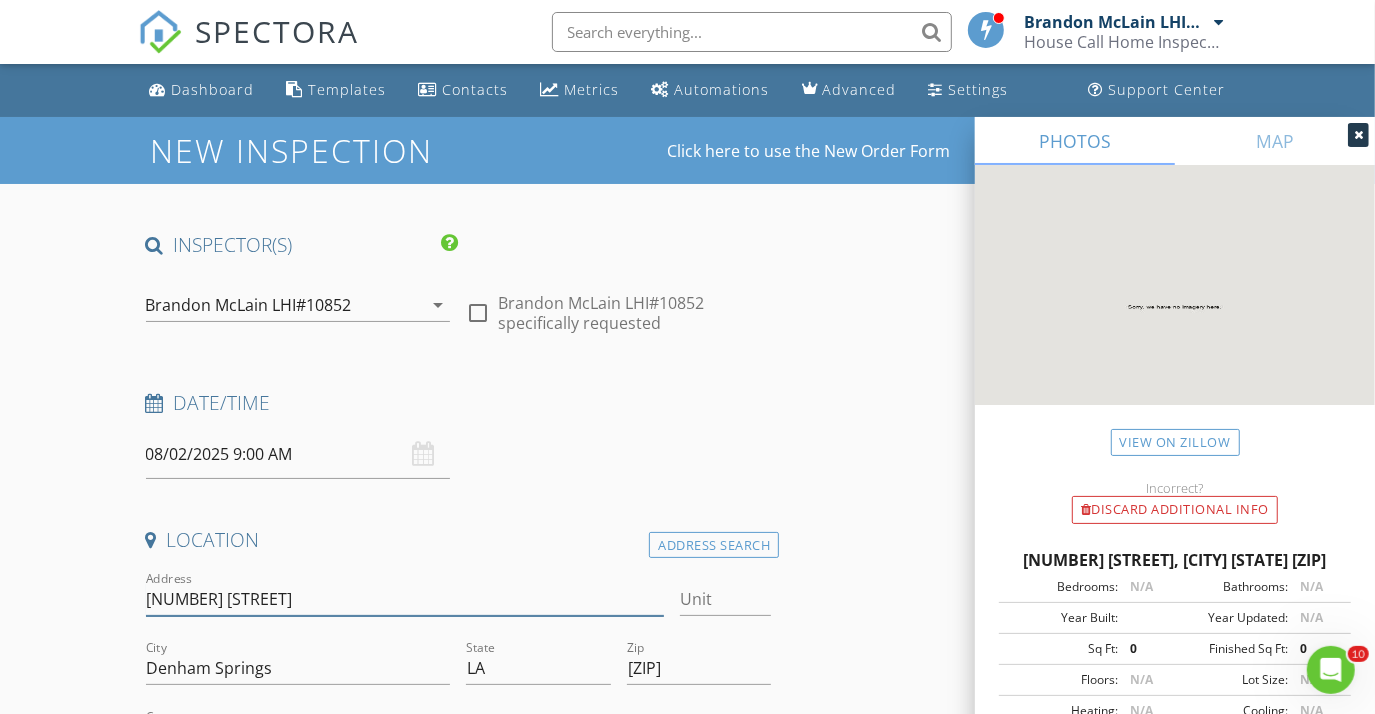 click on "[NUMBER] [STREET]" at bounding box center [405, 599] 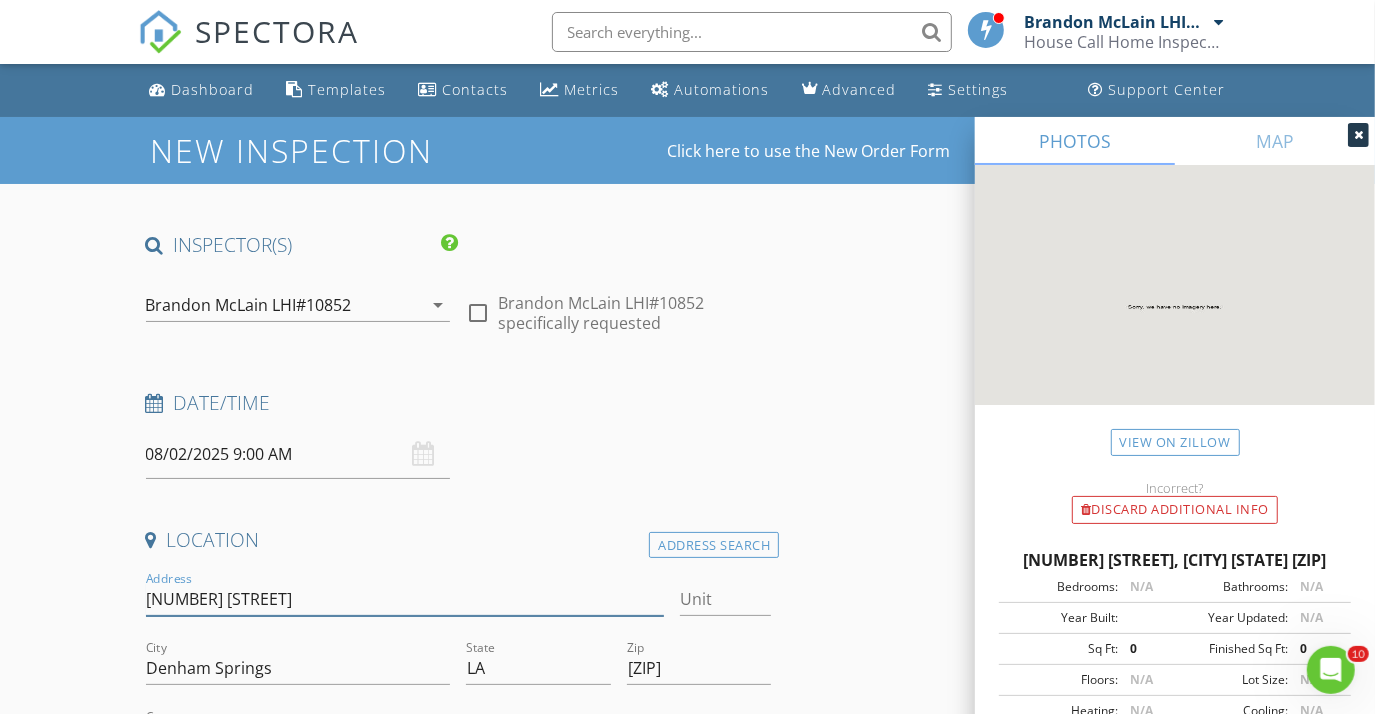 click on "[NUMBER] [STREET]" at bounding box center (405, 599) 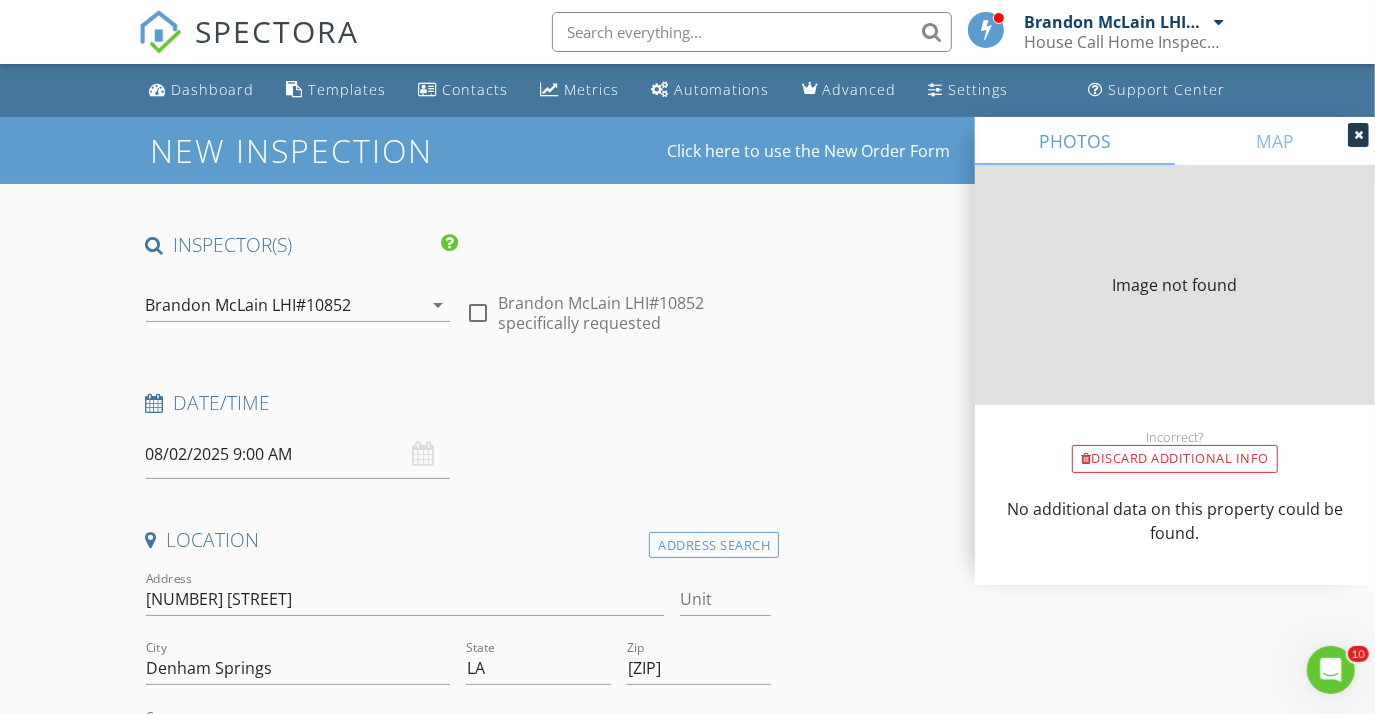 type on "0" 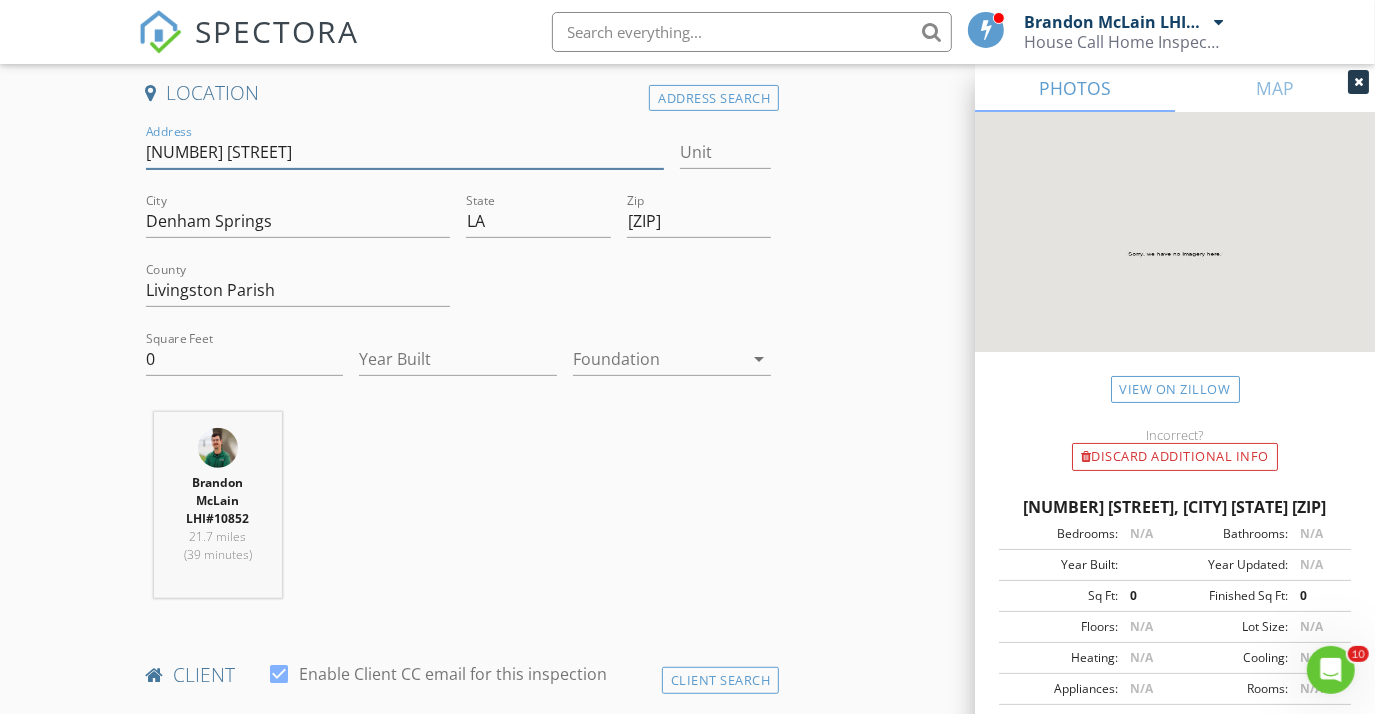 scroll, scrollTop: 454, scrollLeft: 0, axis: vertical 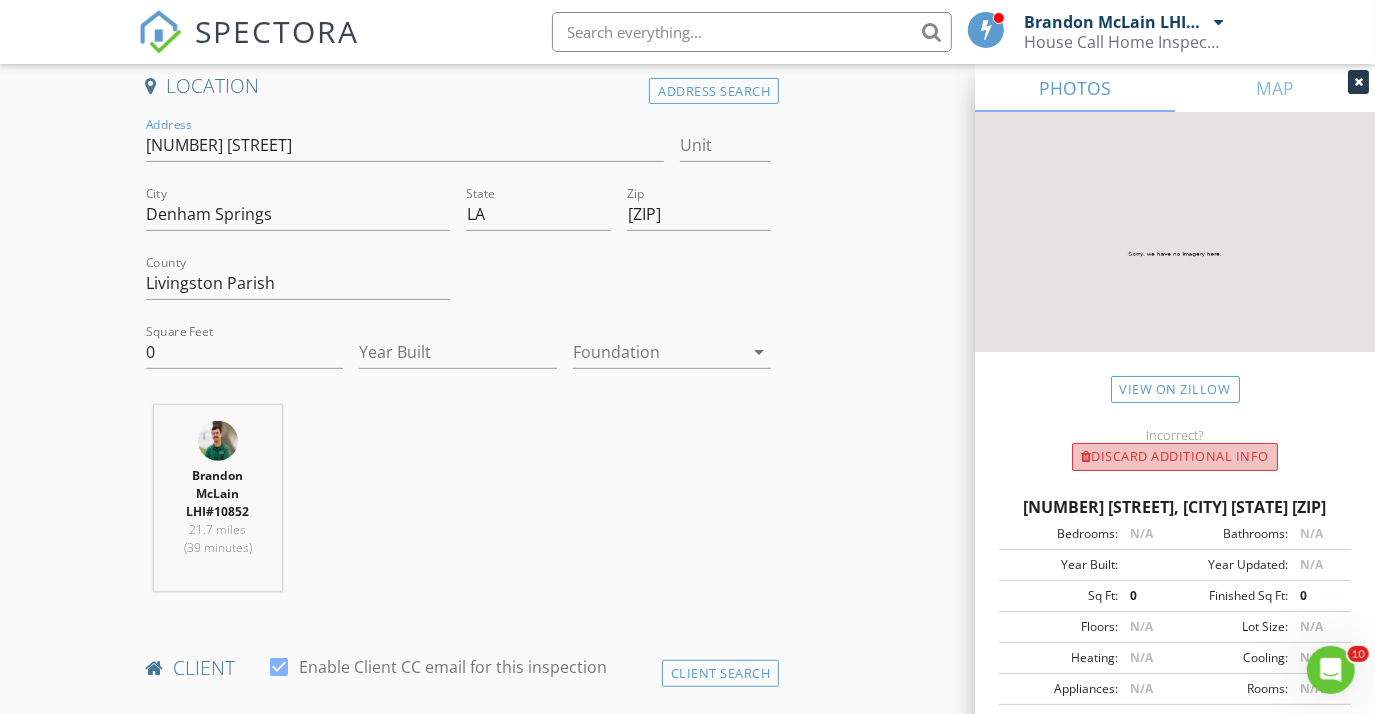 click on "Discard Additional info" at bounding box center [1175, 457] 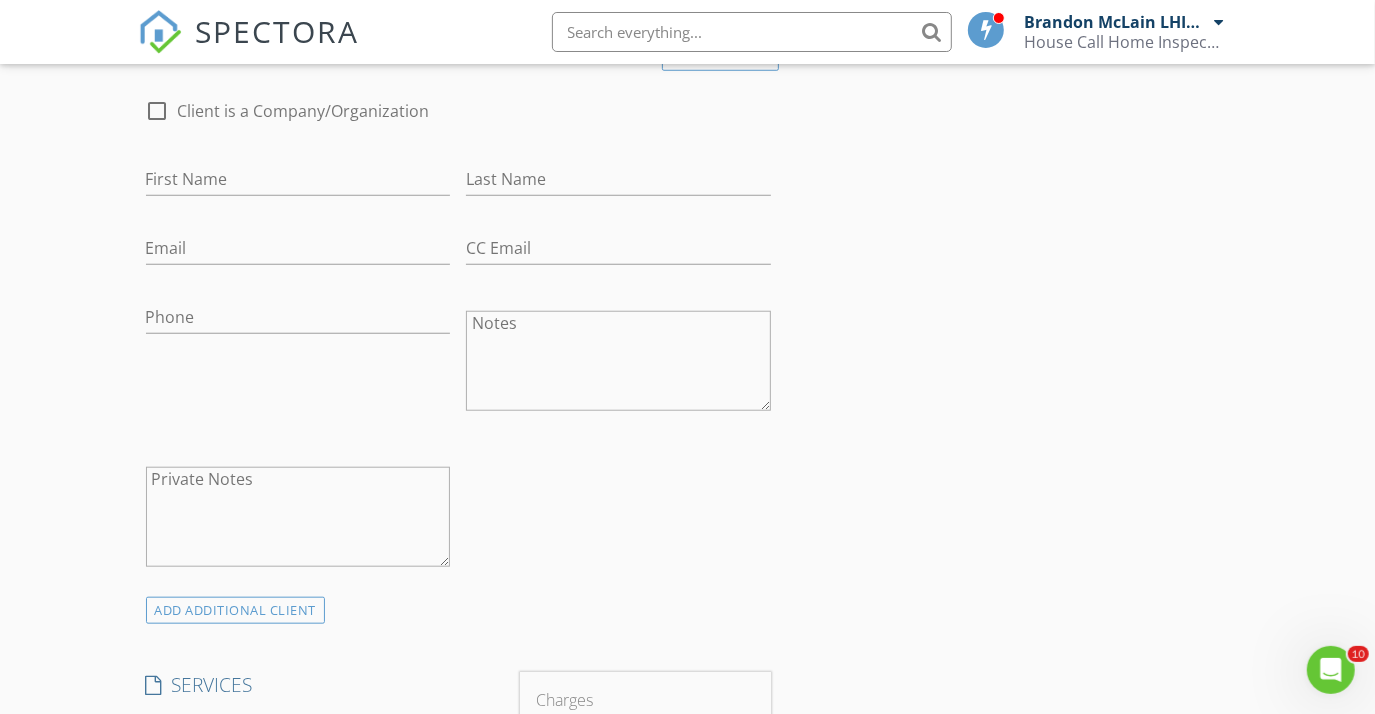 scroll, scrollTop: 1363, scrollLeft: 0, axis: vertical 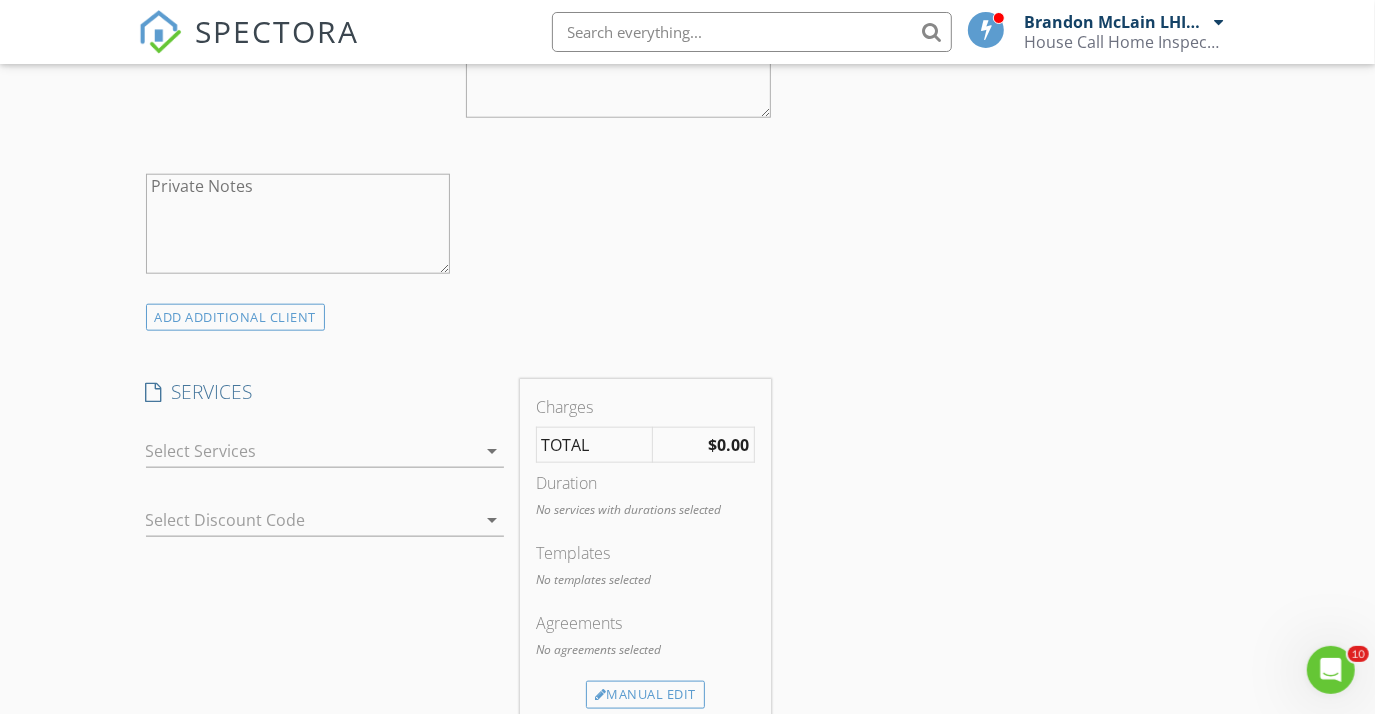 click at bounding box center [311, 451] 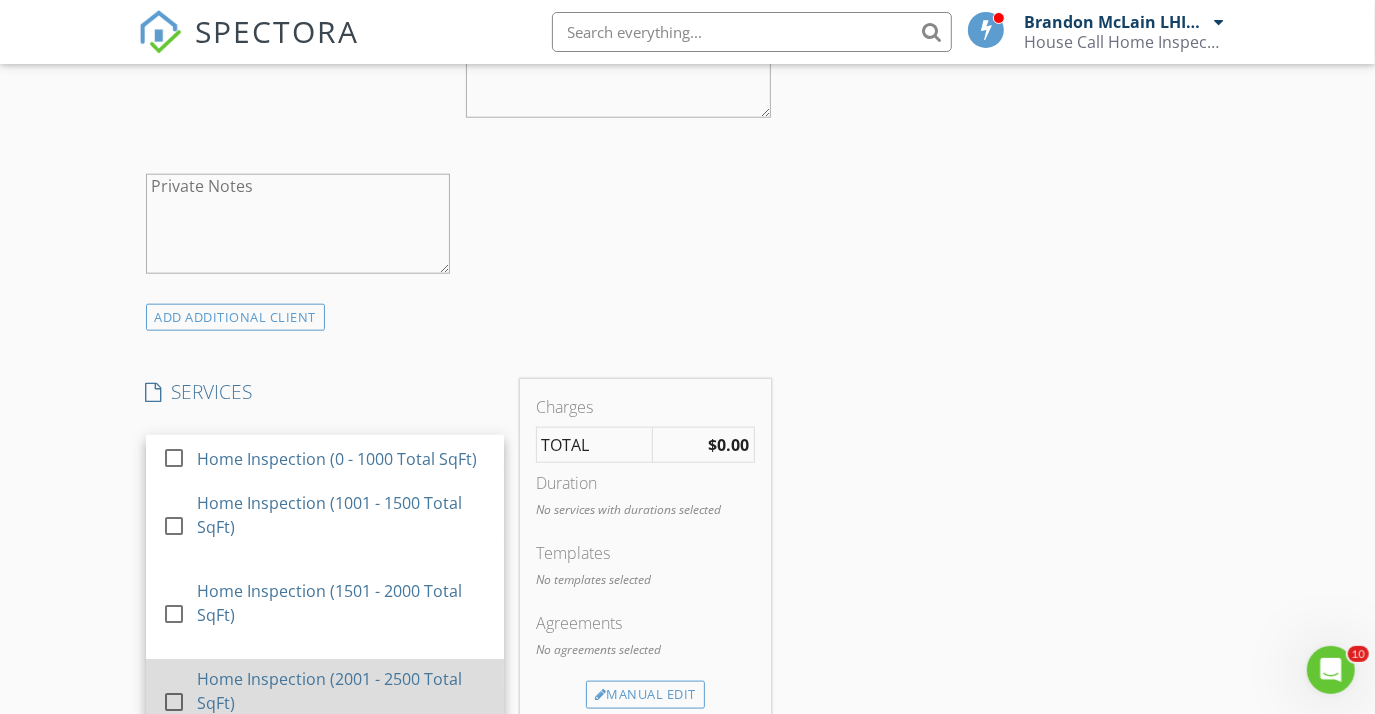 click on "Home Inspection (2001 - 2500 Total SqFt)" at bounding box center (342, 691) 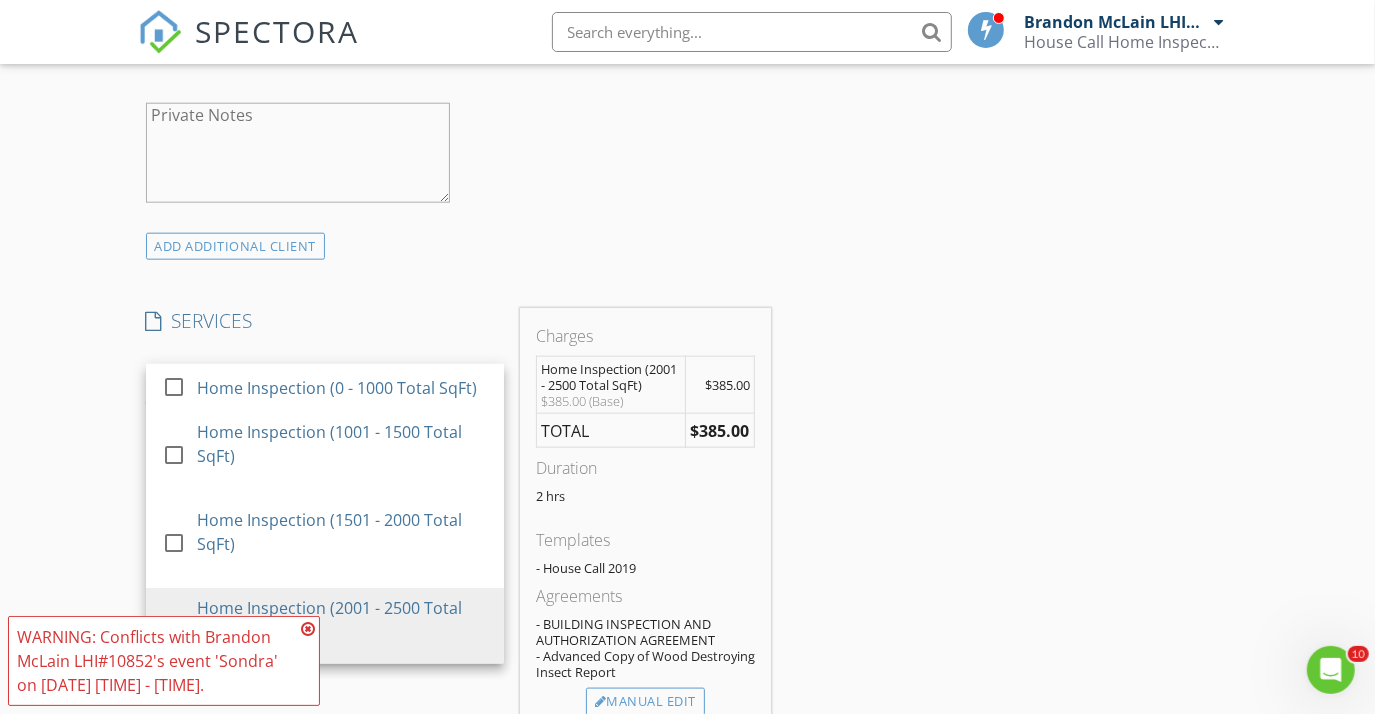 scroll, scrollTop: 1545, scrollLeft: 0, axis: vertical 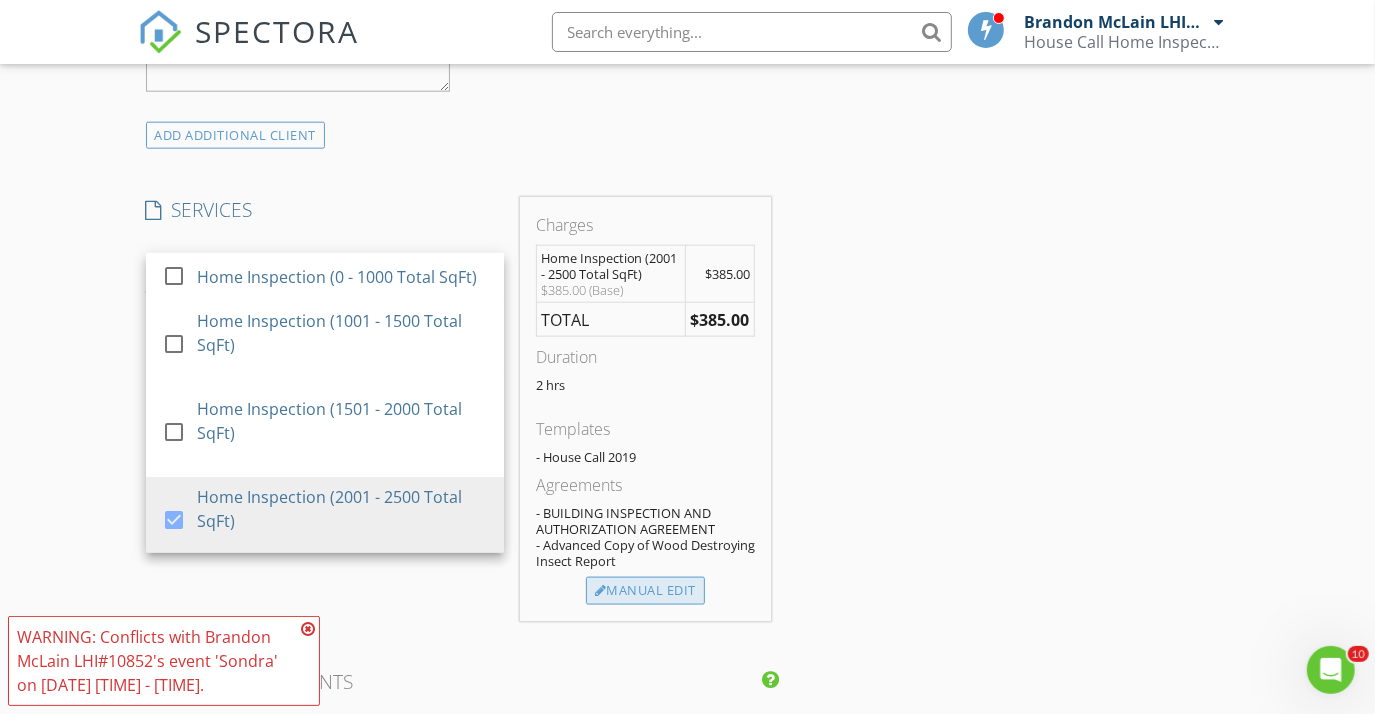 click on "Manual Edit" at bounding box center (645, 591) 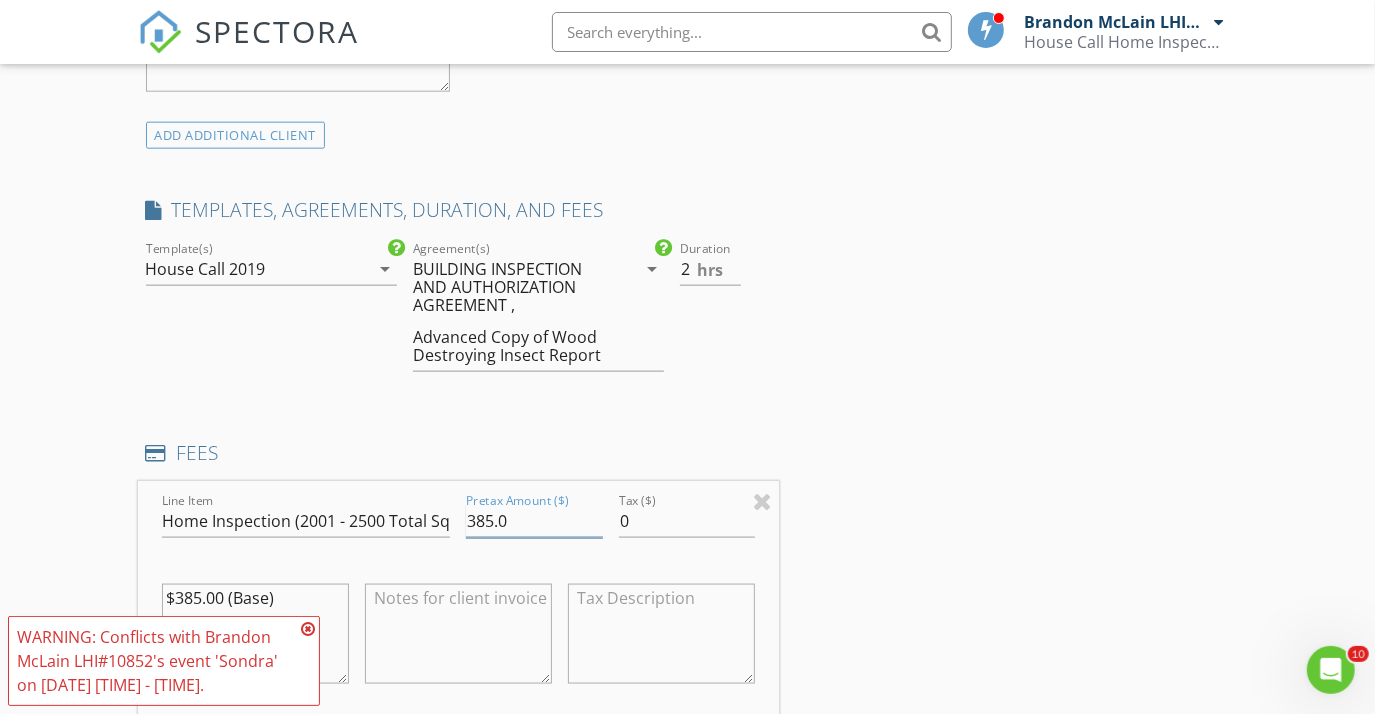 click on "385.0" at bounding box center [534, 521] 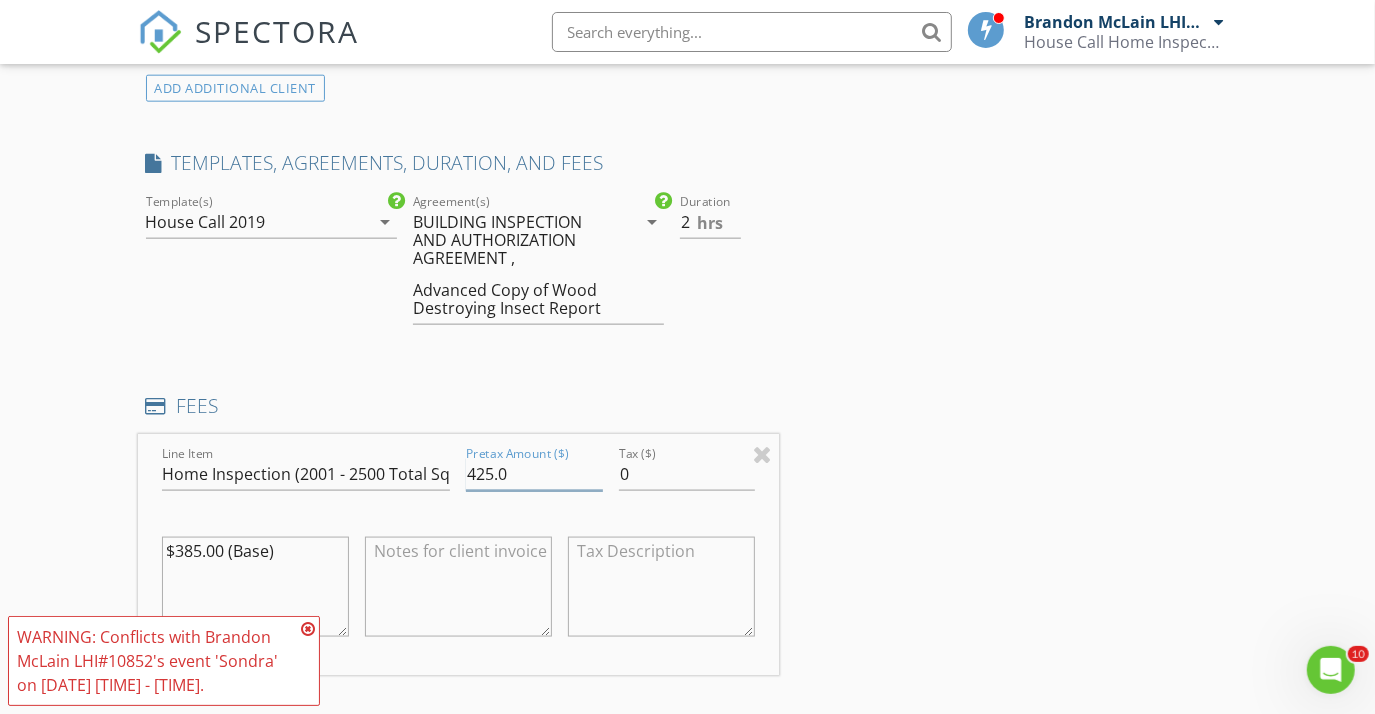 scroll, scrollTop: 1636, scrollLeft: 0, axis: vertical 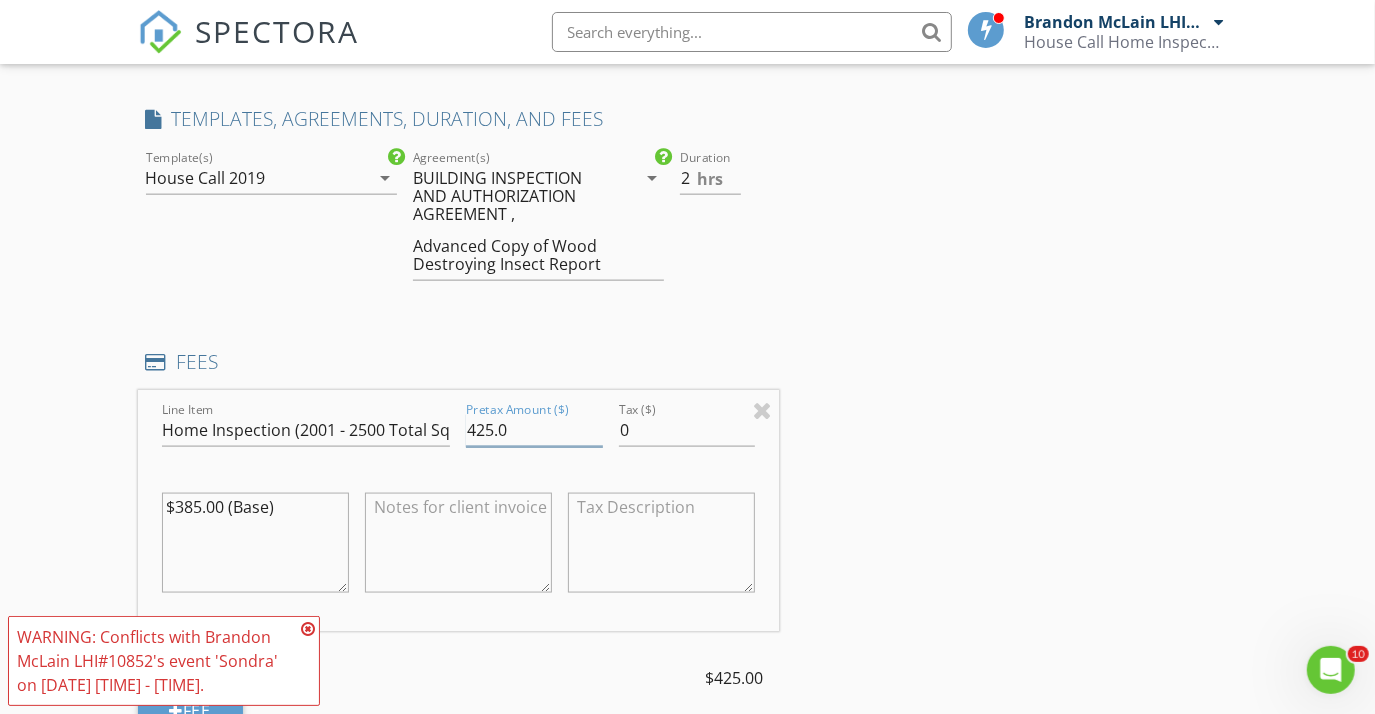 type on "425.0" 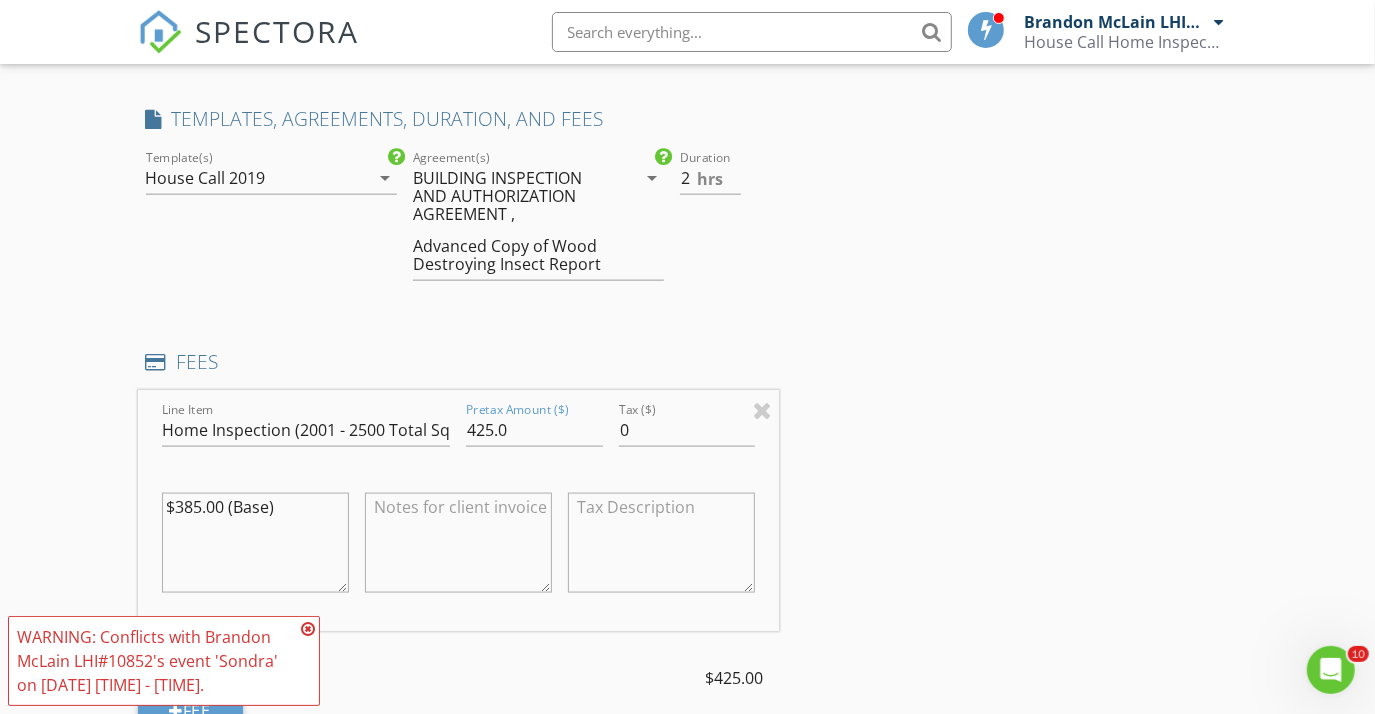 click on "$385.00 (Base)" at bounding box center (255, 543) 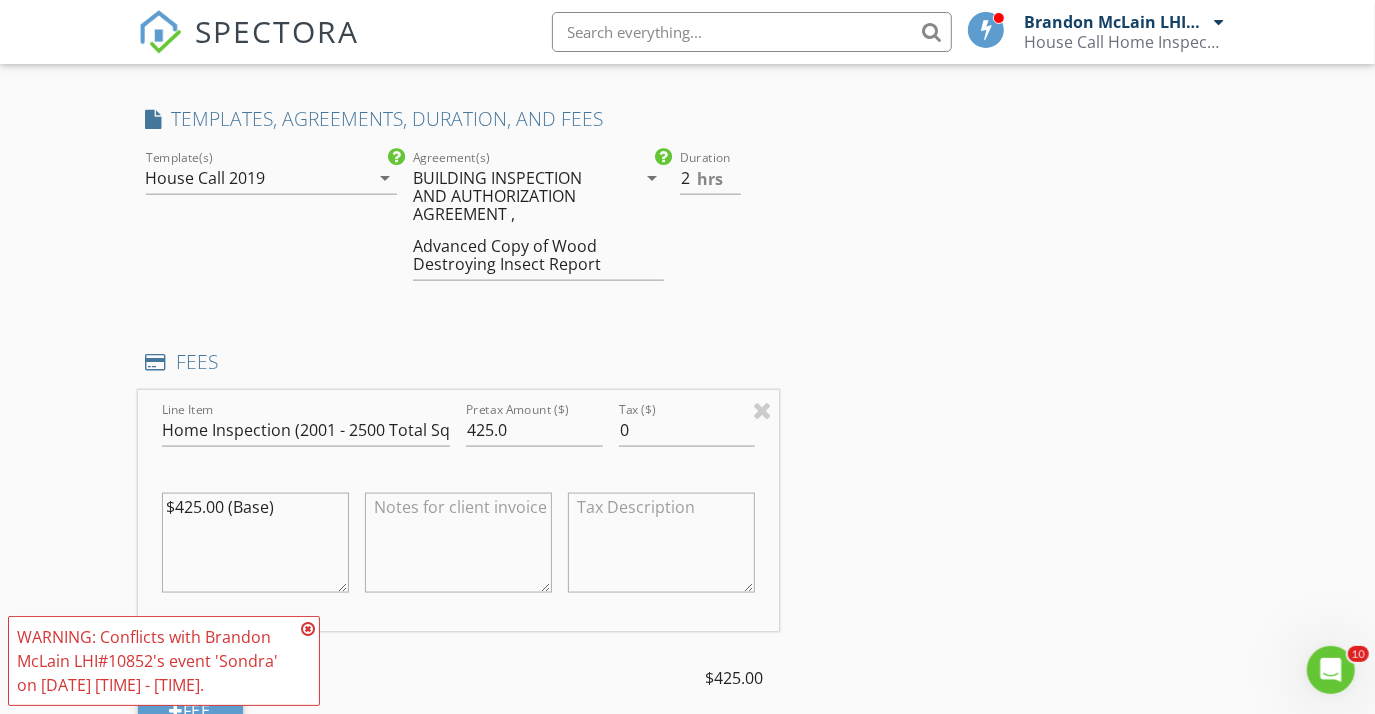 type on "$425.00 (Base)" 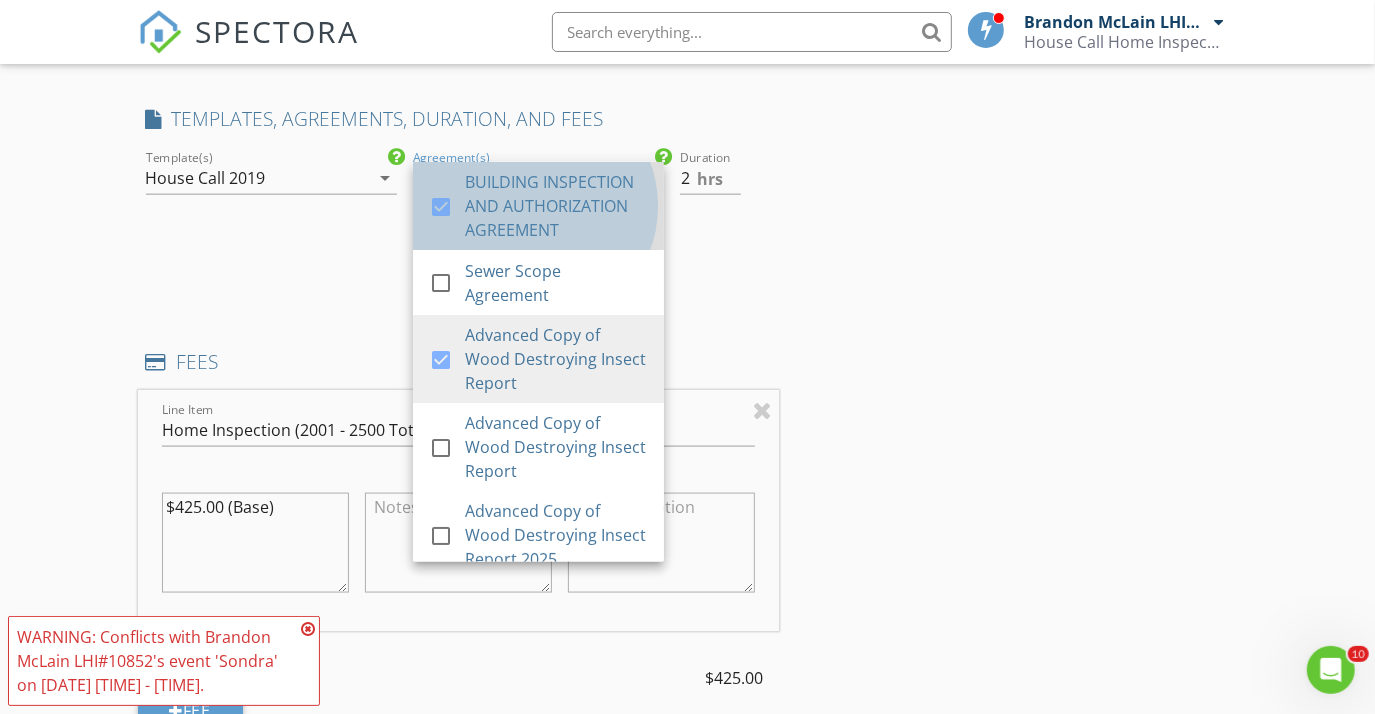 click on "BUILDING INSPECTION AND AUTHORIZATION AGREEMENT" at bounding box center [556, 206] 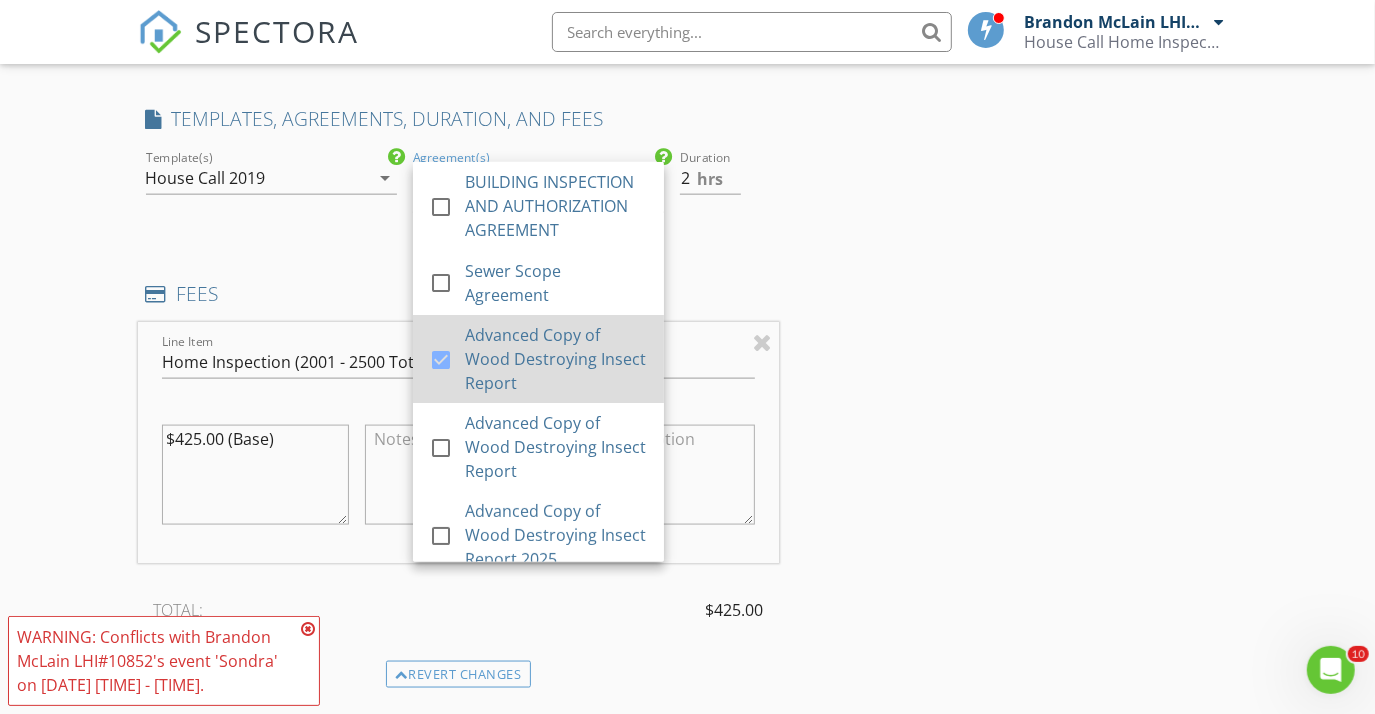 click on "Advanced Copy of Wood Destroying Insect Report" at bounding box center [556, 359] 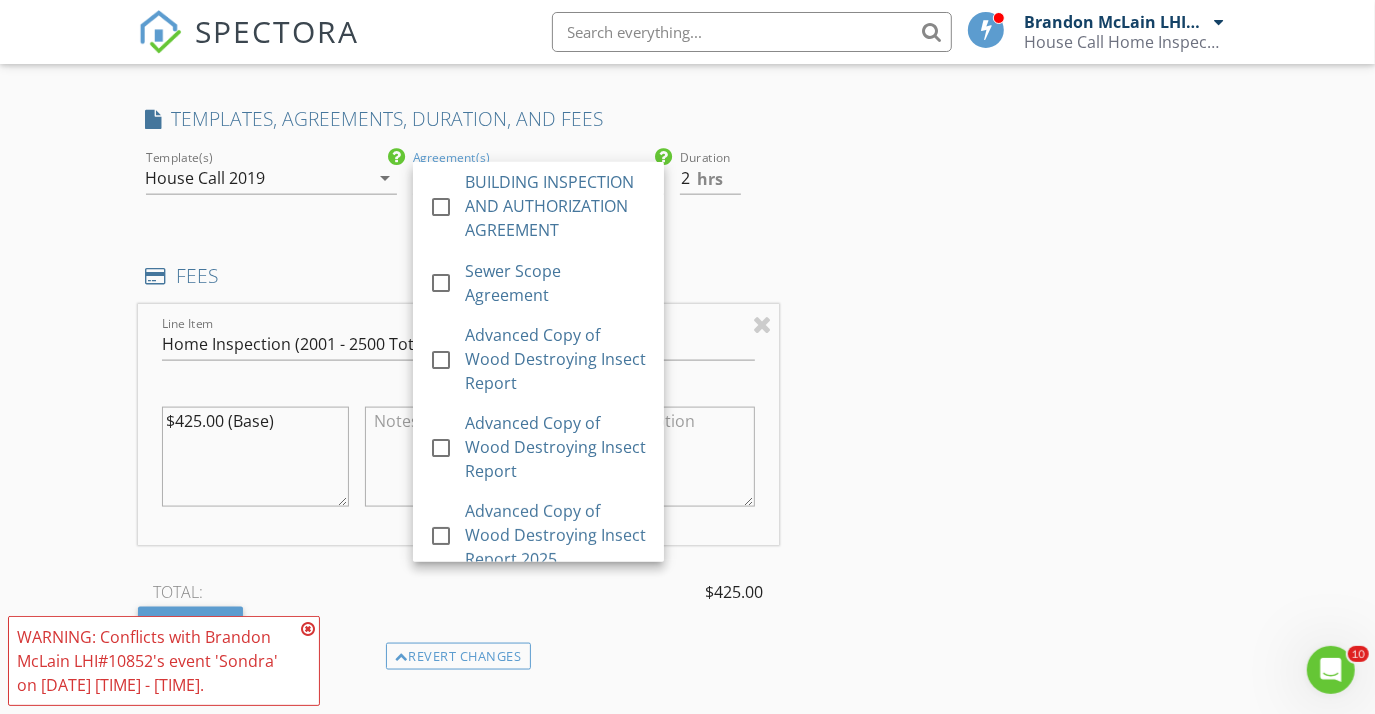 click on "INSPECTOR(S)
check_box   Brandon McLain LHI#10852   PRIMARY   check_box_outline_blank   Patrick Pendergrass LHI#11281     check_box_outline_blank   Zack Hollier LHI#11276     Brandon McLain LHI#10852 arrow_drop_down   check_box_outline_blank Brandon McLain LHI#10852 specifically requested
Date/Time
08/02/2050 9:00 AM
Location
Address Search       Address 12509 Sylvan Ct   Unit   City Denham Springs   State LA   Zip 70706   County Livingston Parish     Square Feet   Year Built   Foundation arrow_drop_down     Brandon McLain LHI#10852     21.7 miles     (39 minutes)
client
check_box Enable Client CC email for this inspection   Client Search     check_box_outline_blank Client is a Company/Organization     First Name   Last Name   Email   CC Email   Phone           Notes   Private Notes
ADDITIONAL client" at bounding box center (688, 474) 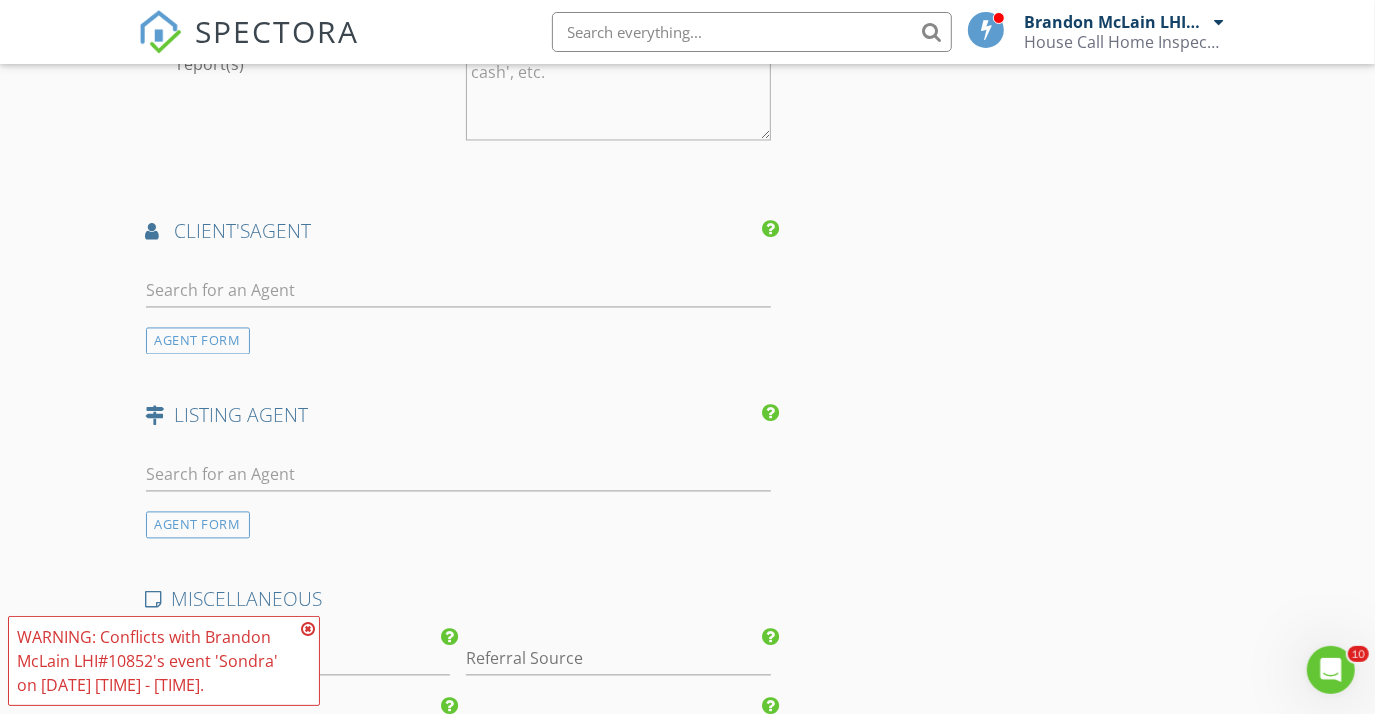 scroll, scrollTop: 2545, scrollLeft: 0, axis: vertical 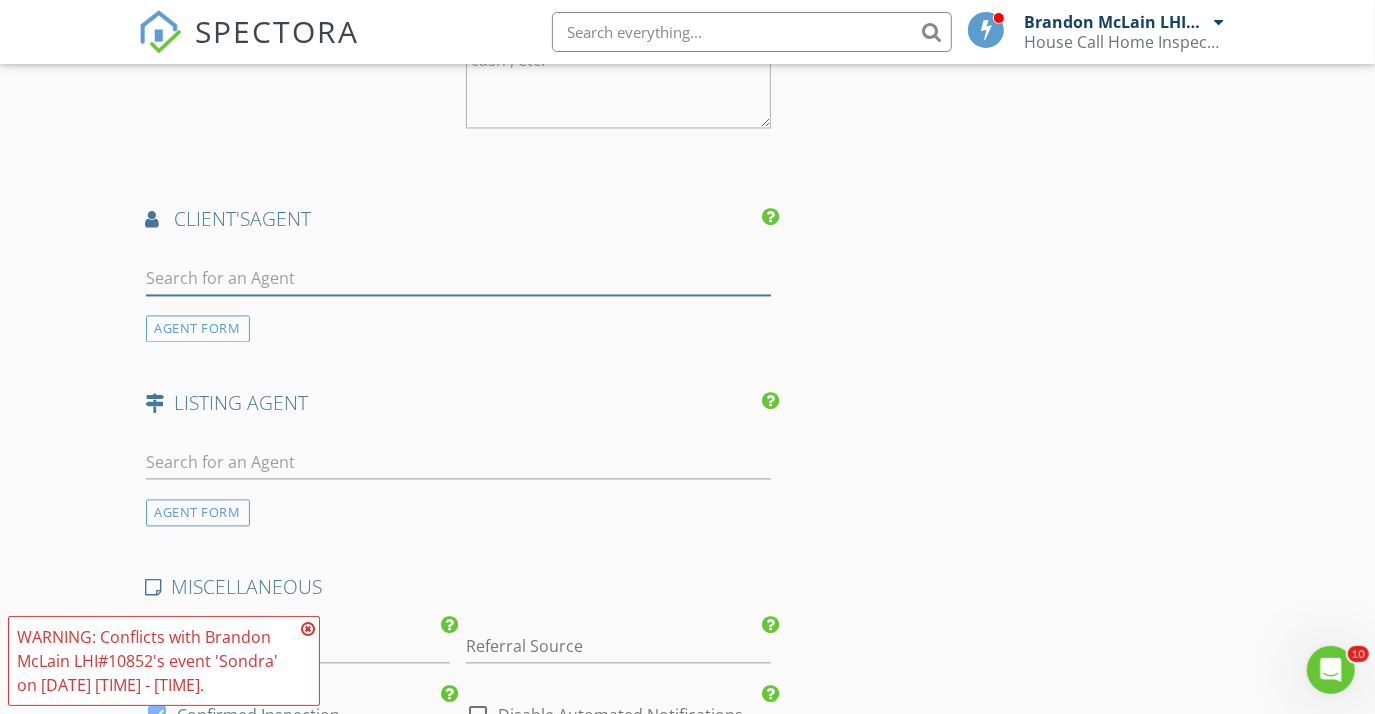 click at bounding box center [459, 278] 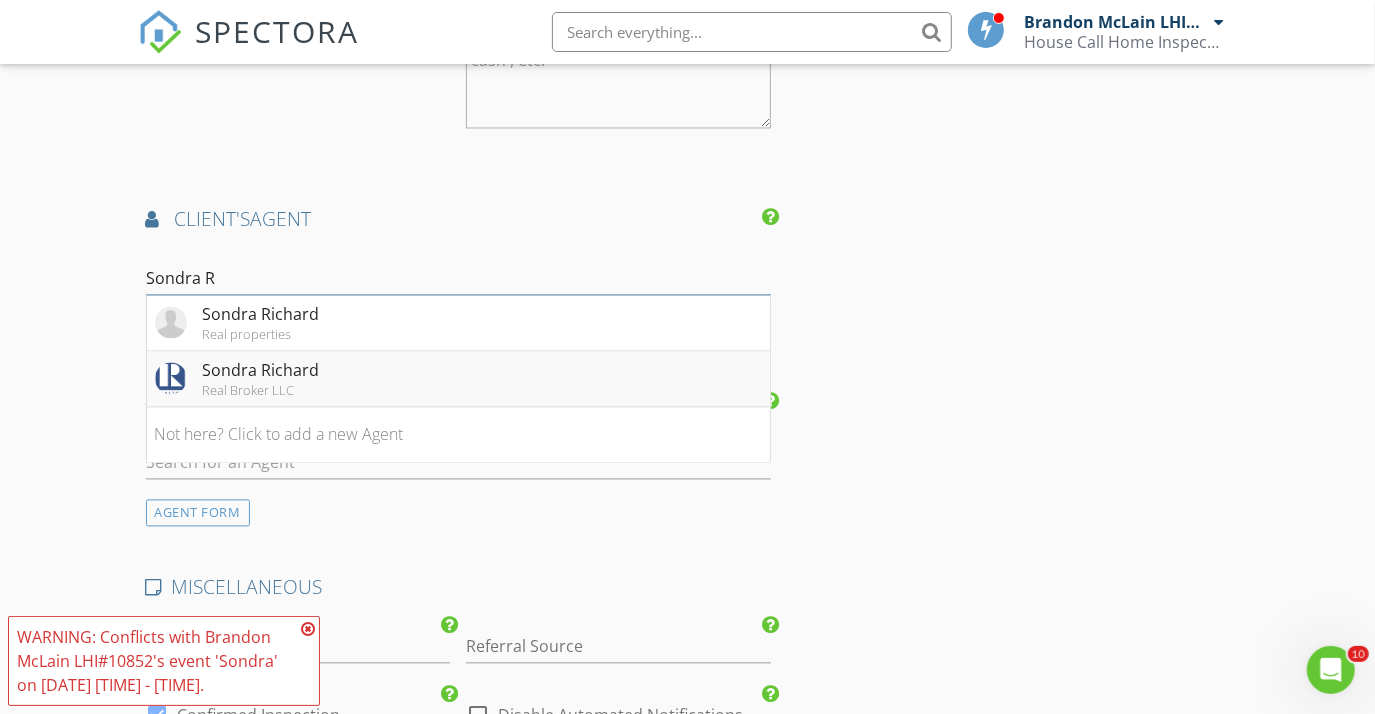 type on "Sondra R" 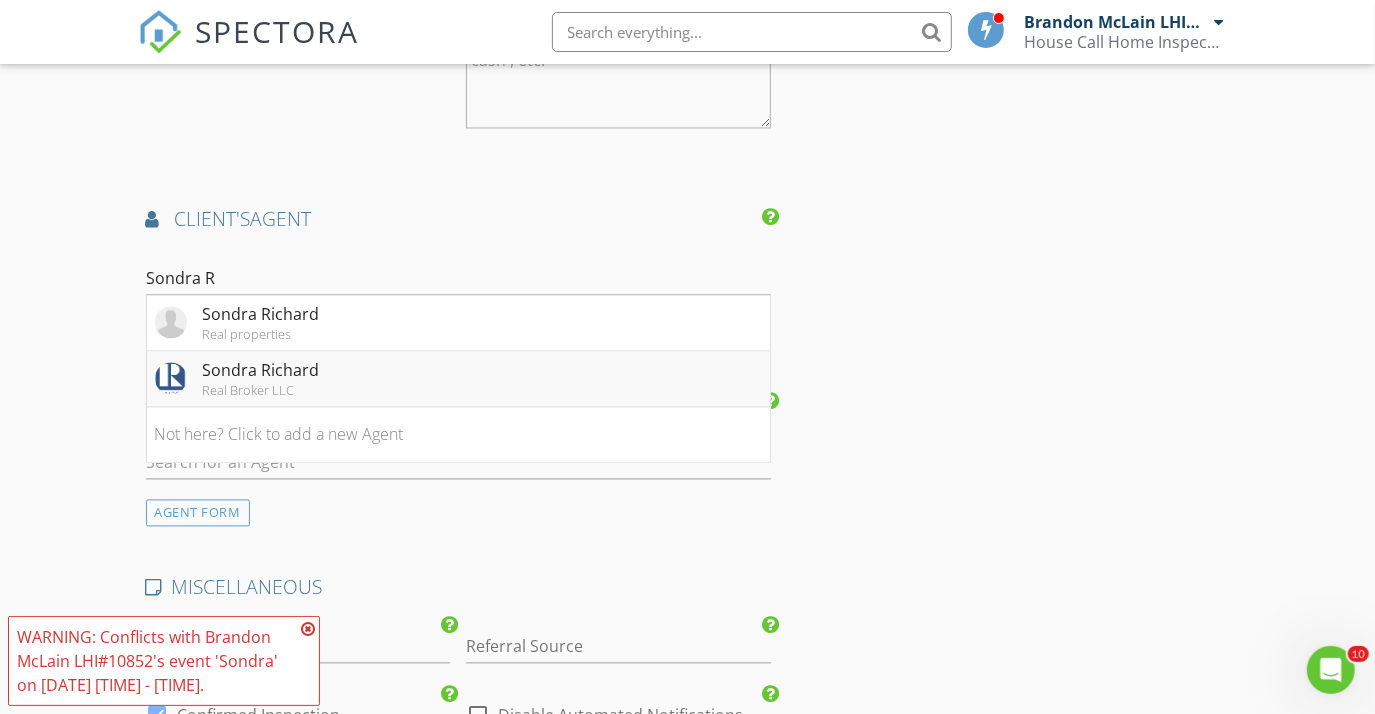 click on "Sondra Richard
Real Broker LLC" at bounding box center [459, 379] 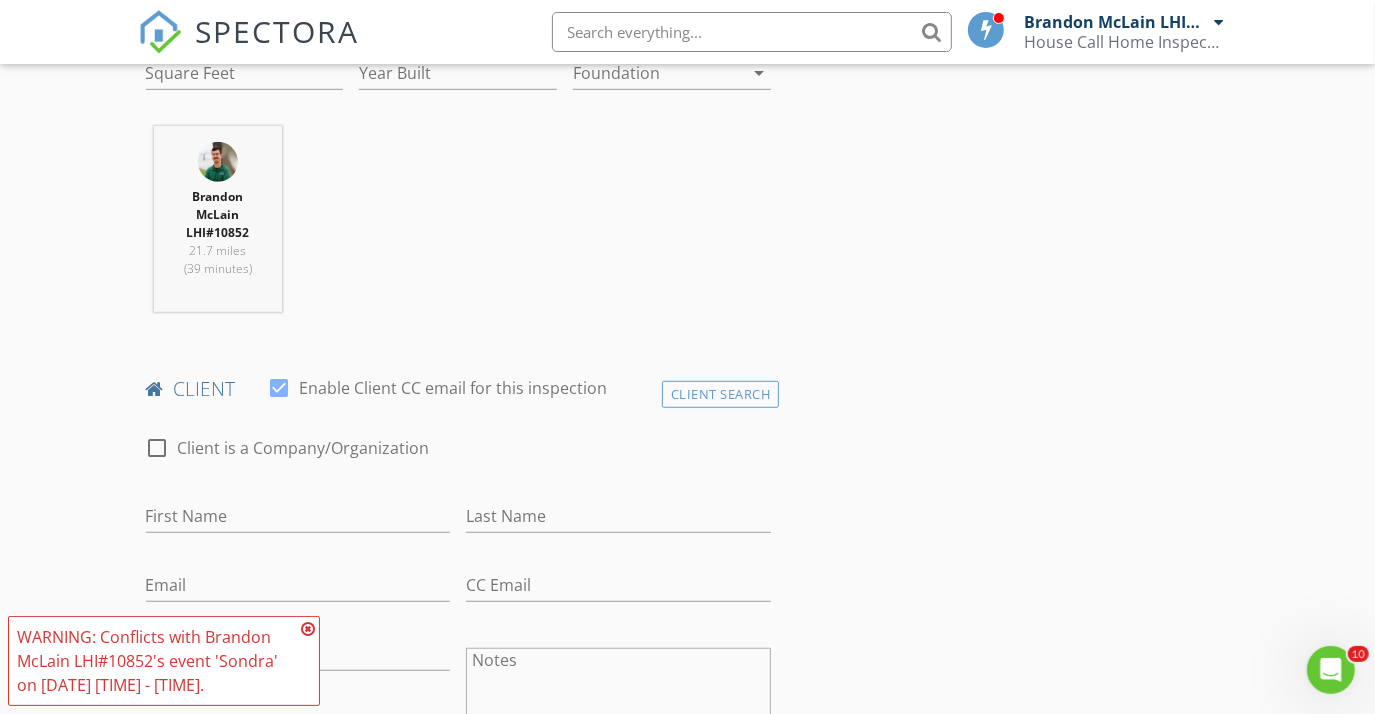 scroll, scrollTop: 818, scrollLeft: 0, axis: vertical 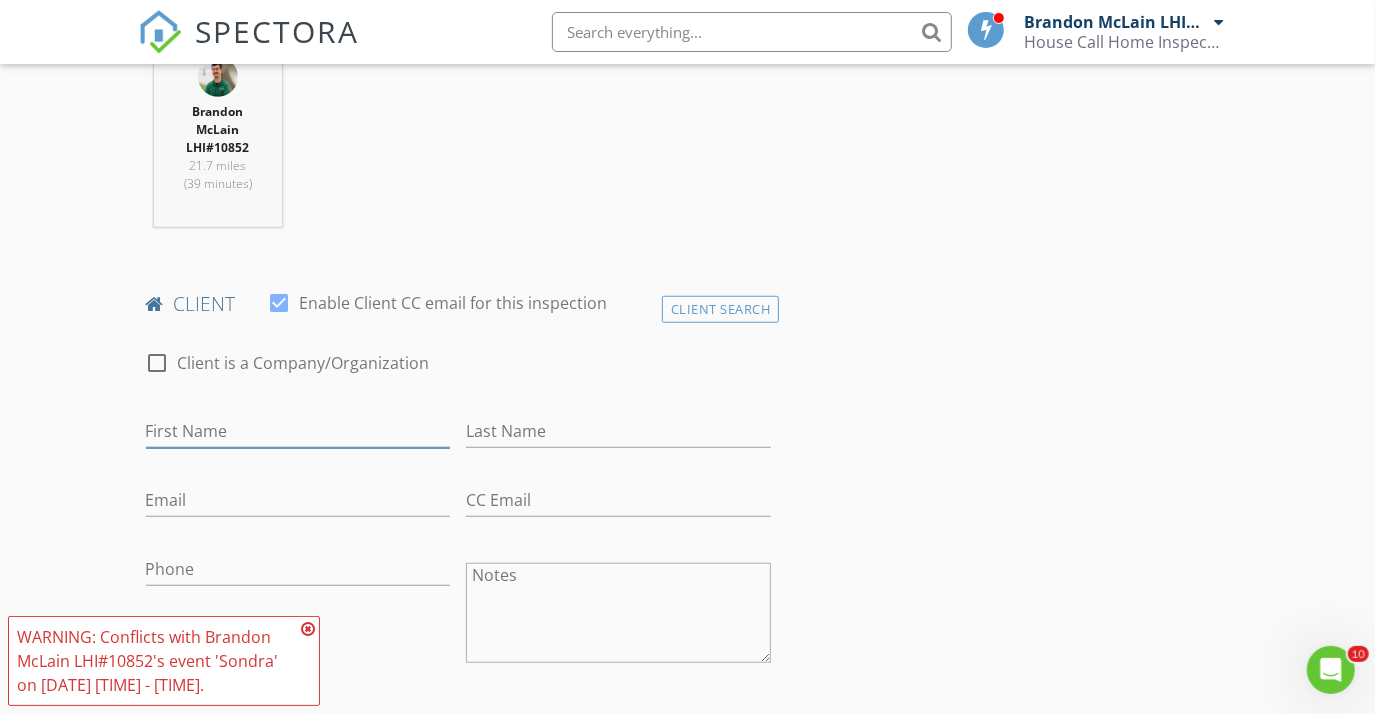 click on "First Name" at bounding box center (298, 431) 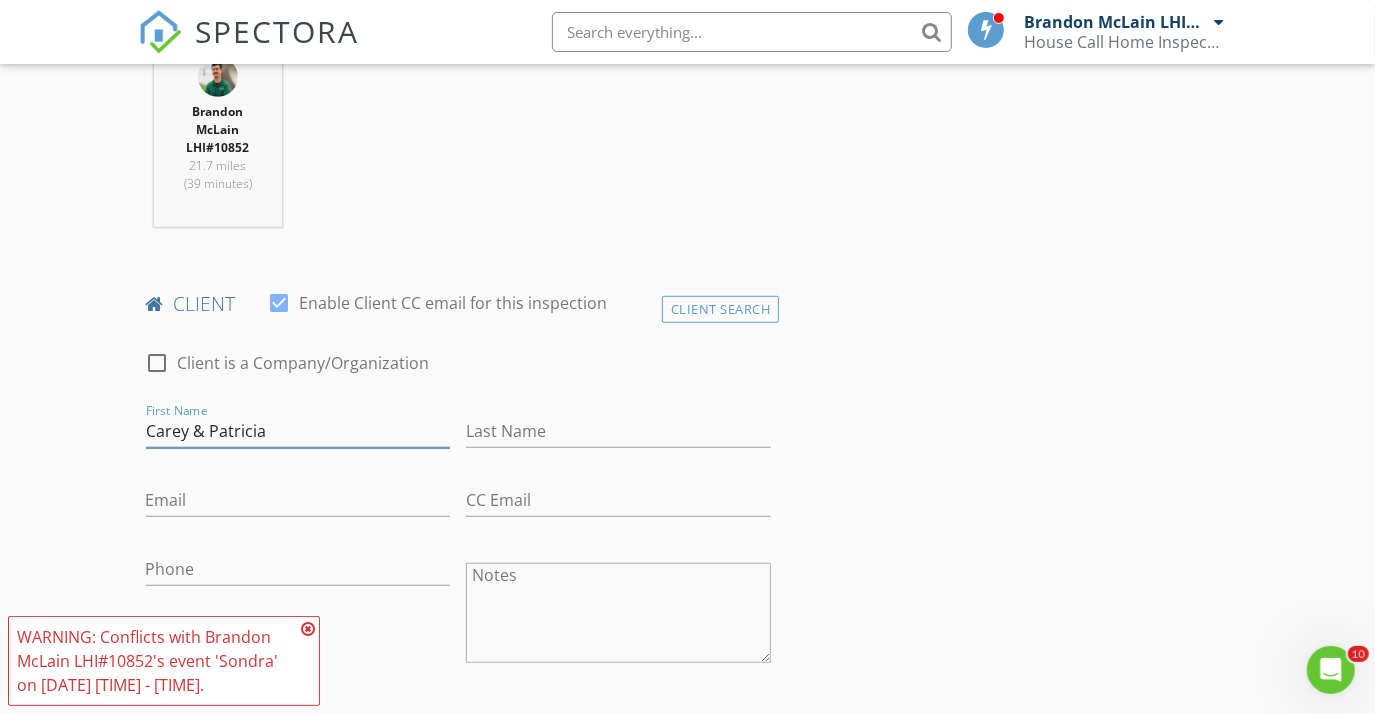 type on "Carey & Patricia" 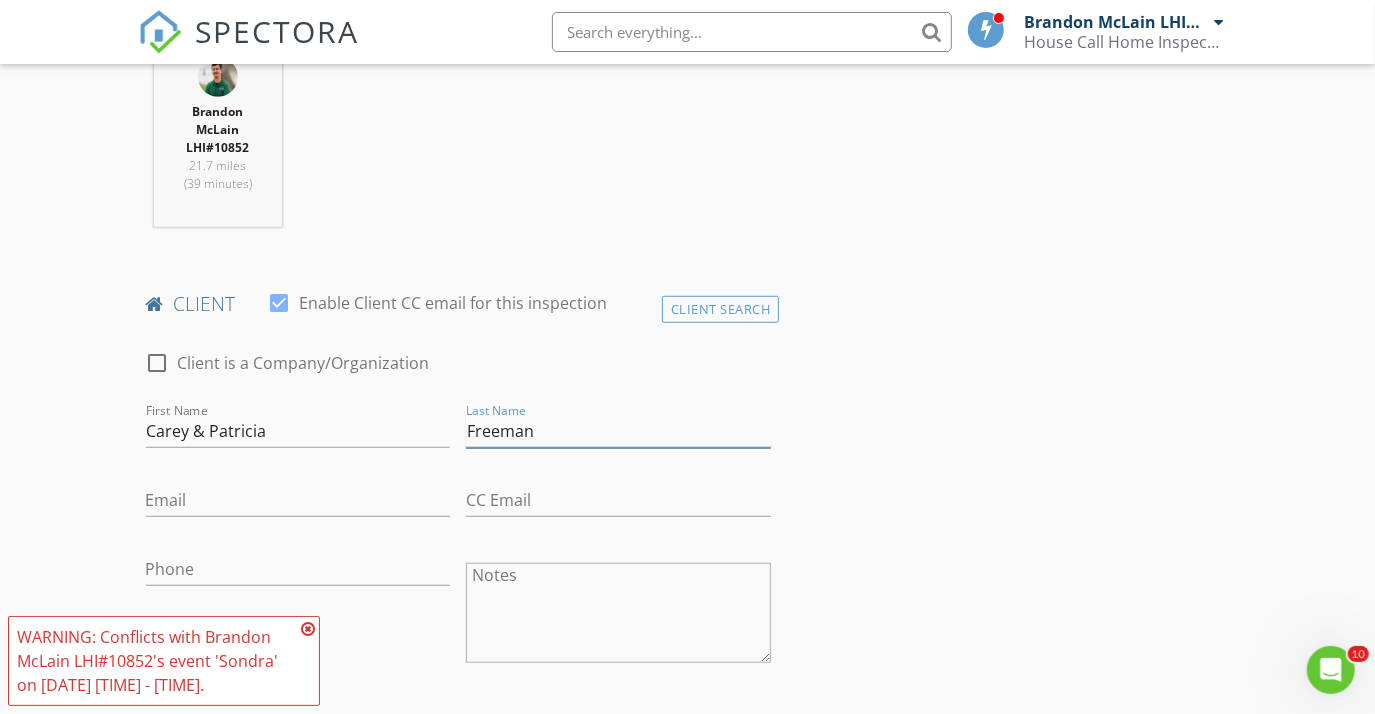 type on "Freeman" 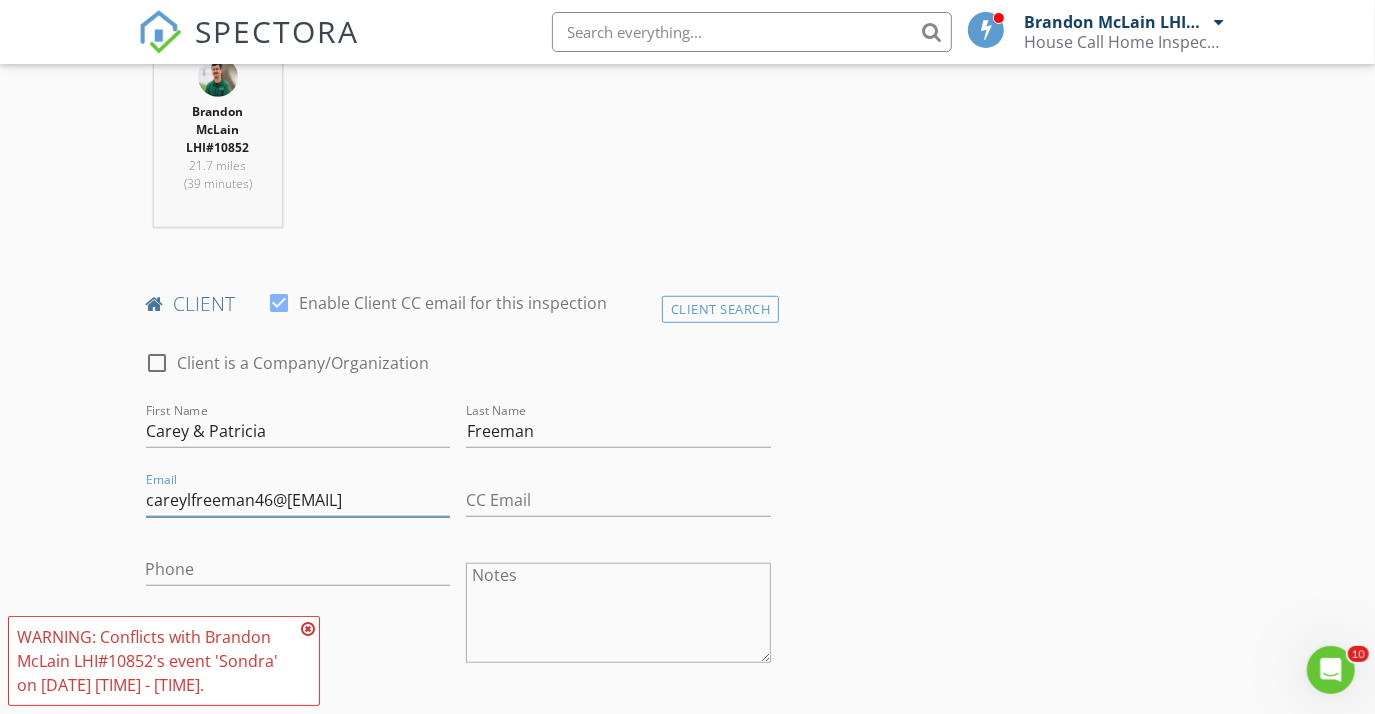 type on "careylfreeman46@[EMAIL]" 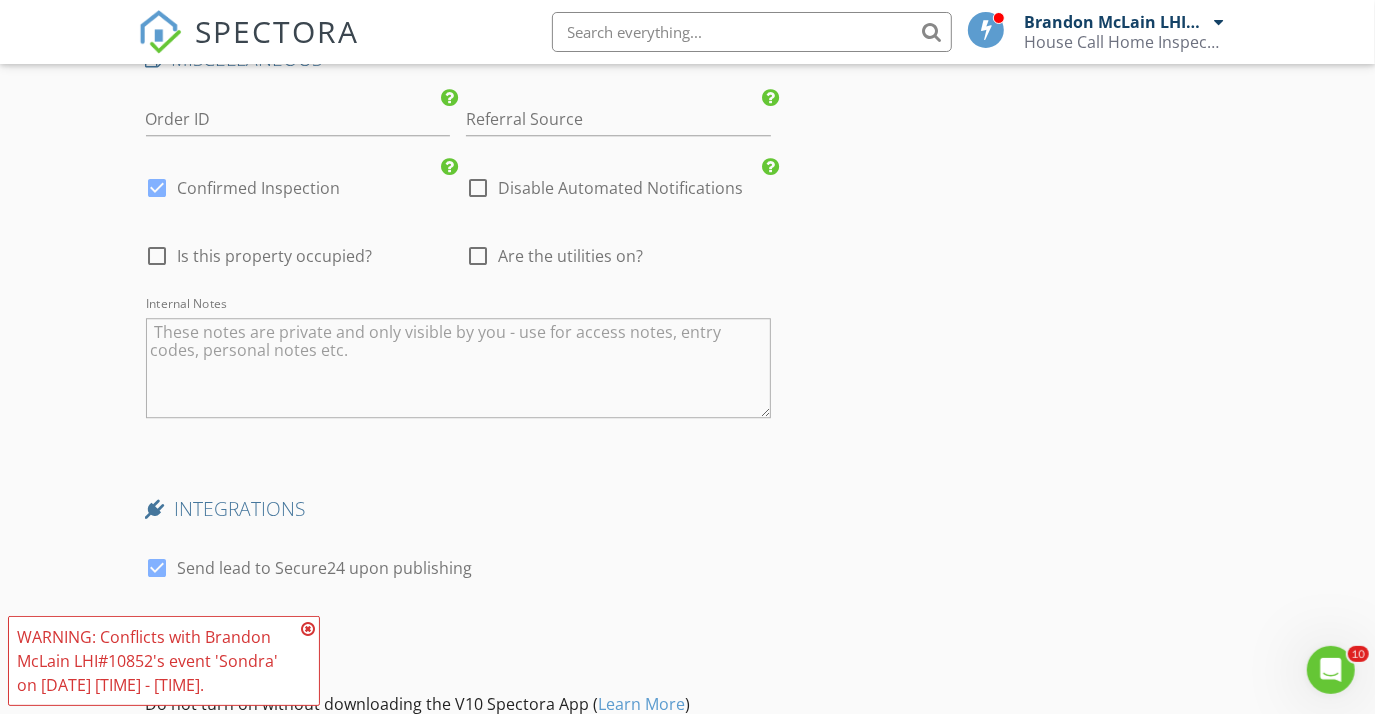 scroll, scrollTop: 3636, scrollLeft: 0, axis: vertical 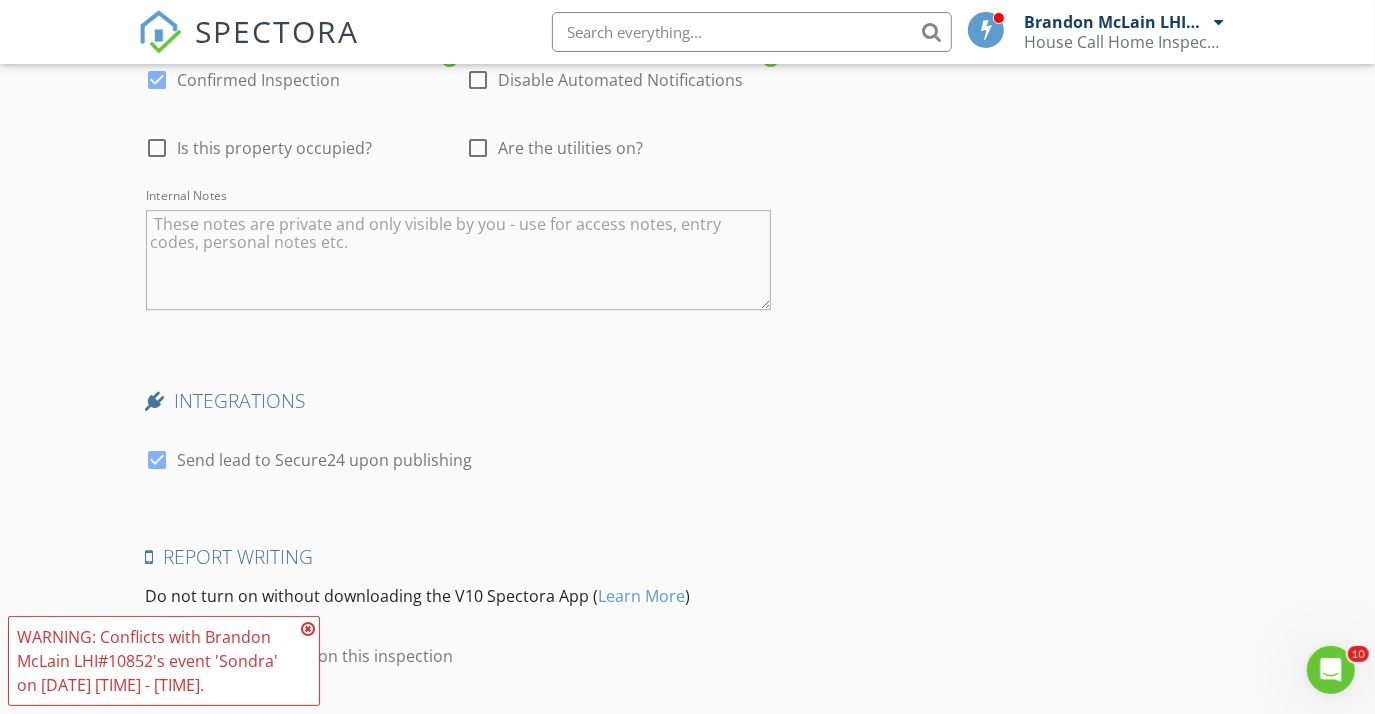 type on "[PHONE]" 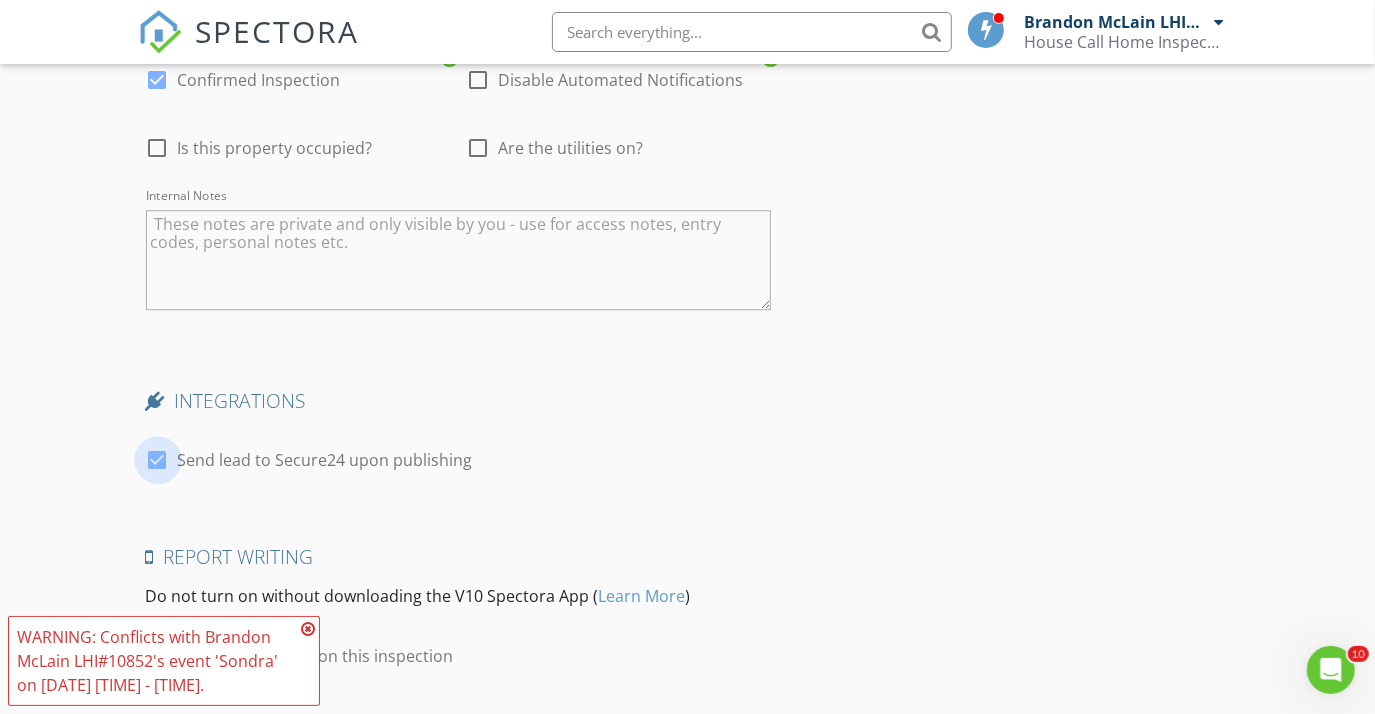 click at bounding box center [158, 460] 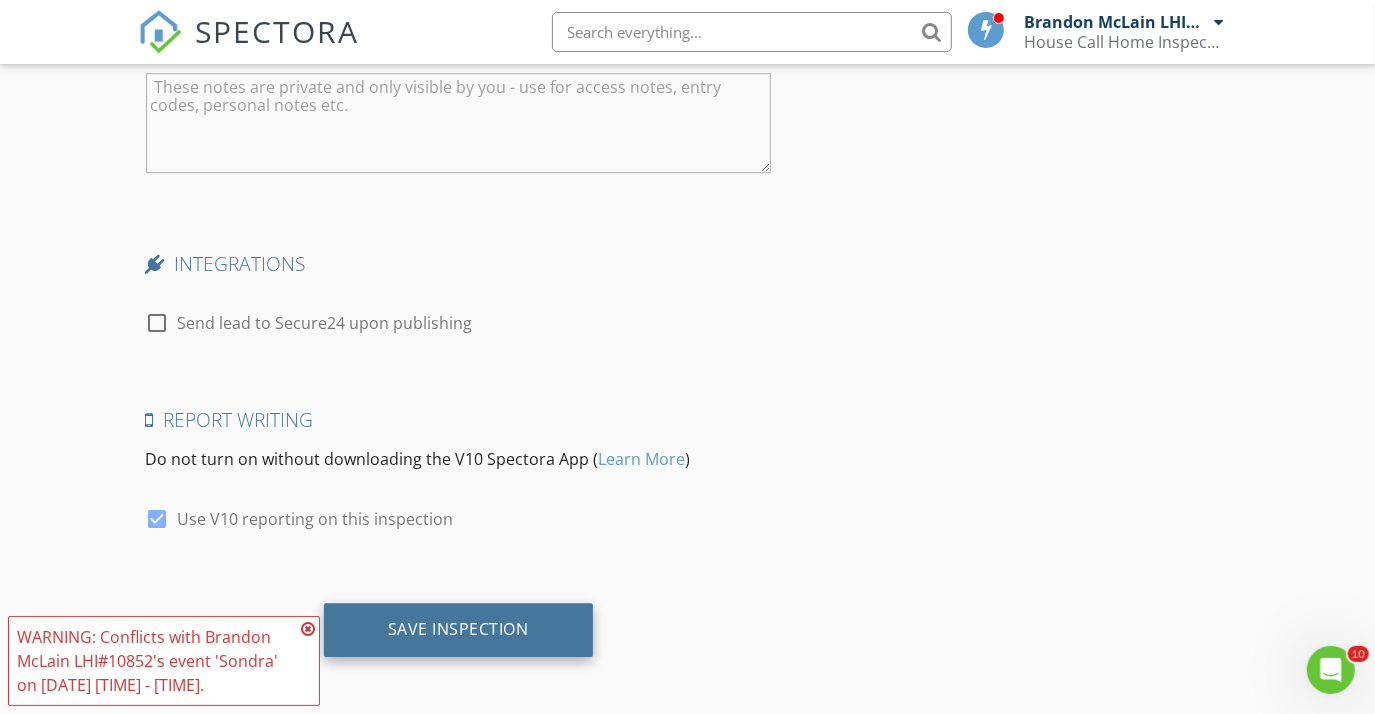 click on "Save Inspection" at bounding box center [458, 630] 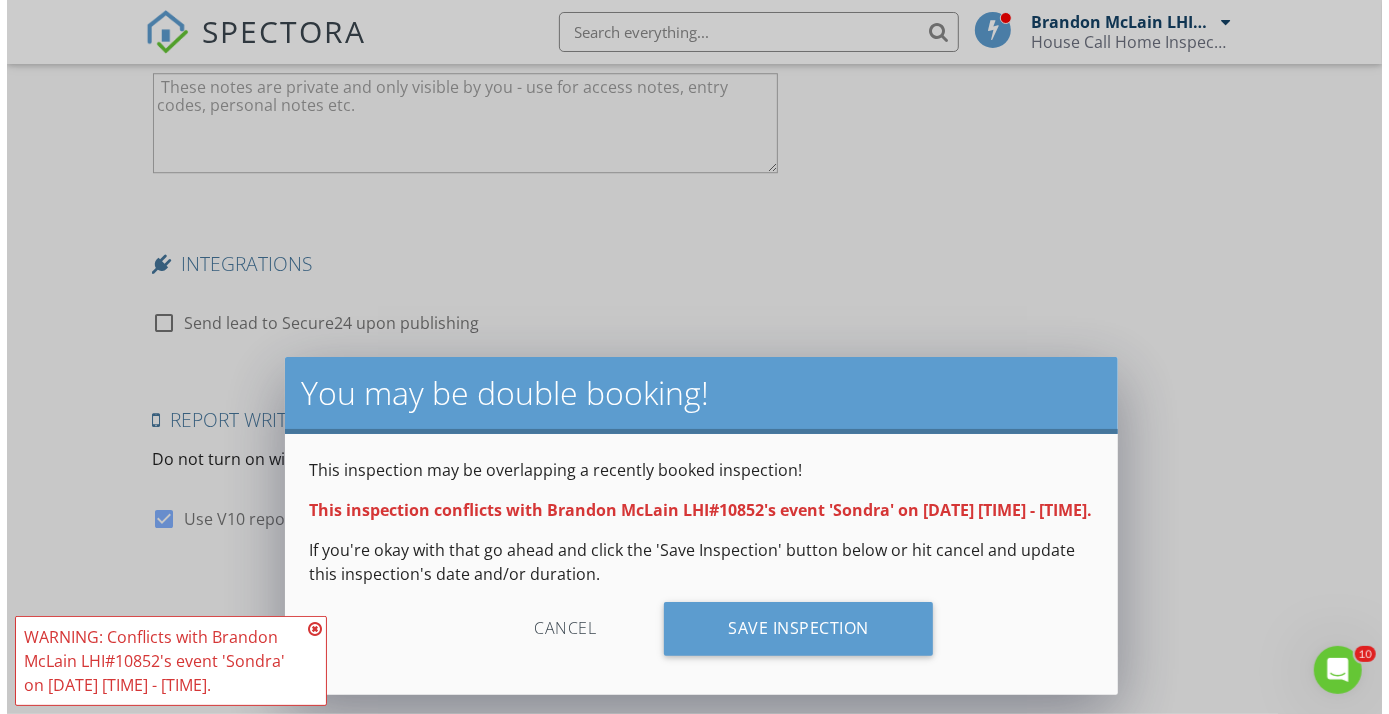 scroll, scrollTop: 3754, scrollLeft: 0, axis: vertical 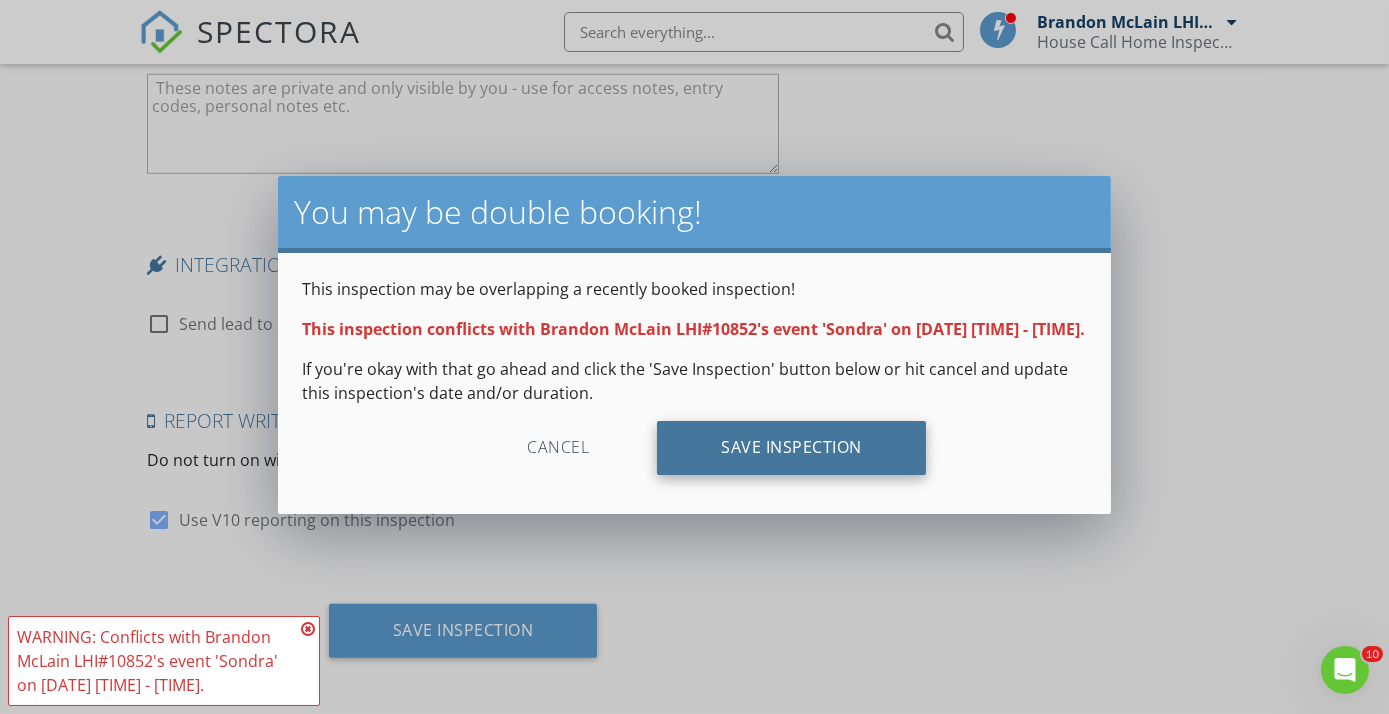 click on "Save Inspection" at bounding box center (791, 448) 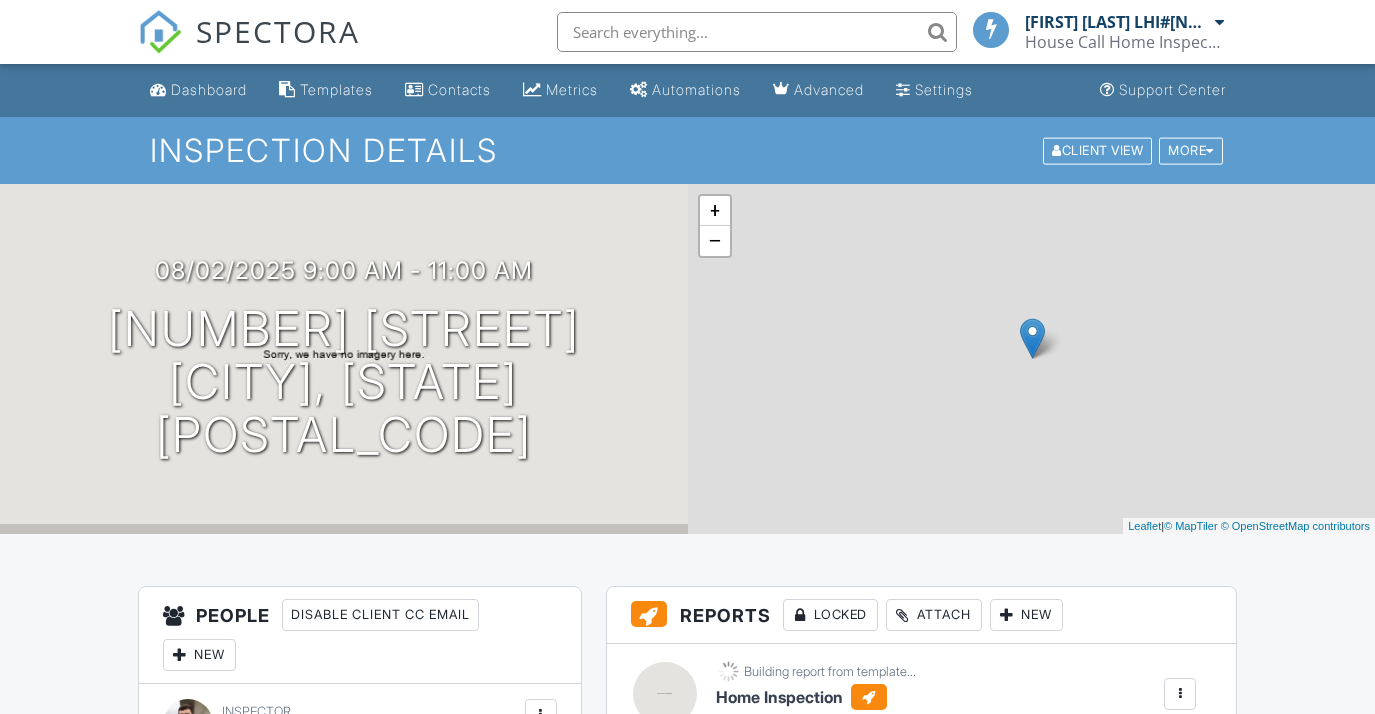 scroll, scrollTop: 0, scrollLeft: 0, axis: both 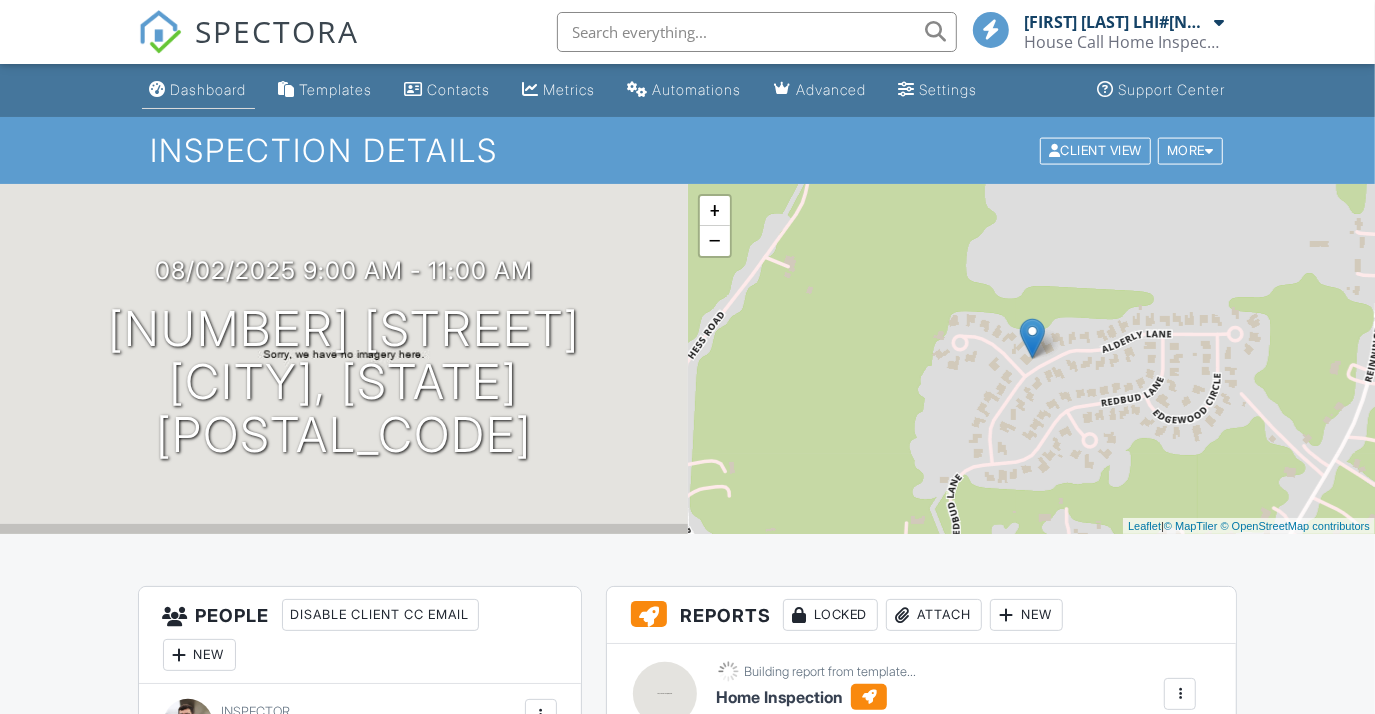 click on "Dashboard" at bounding box center (198, 90) 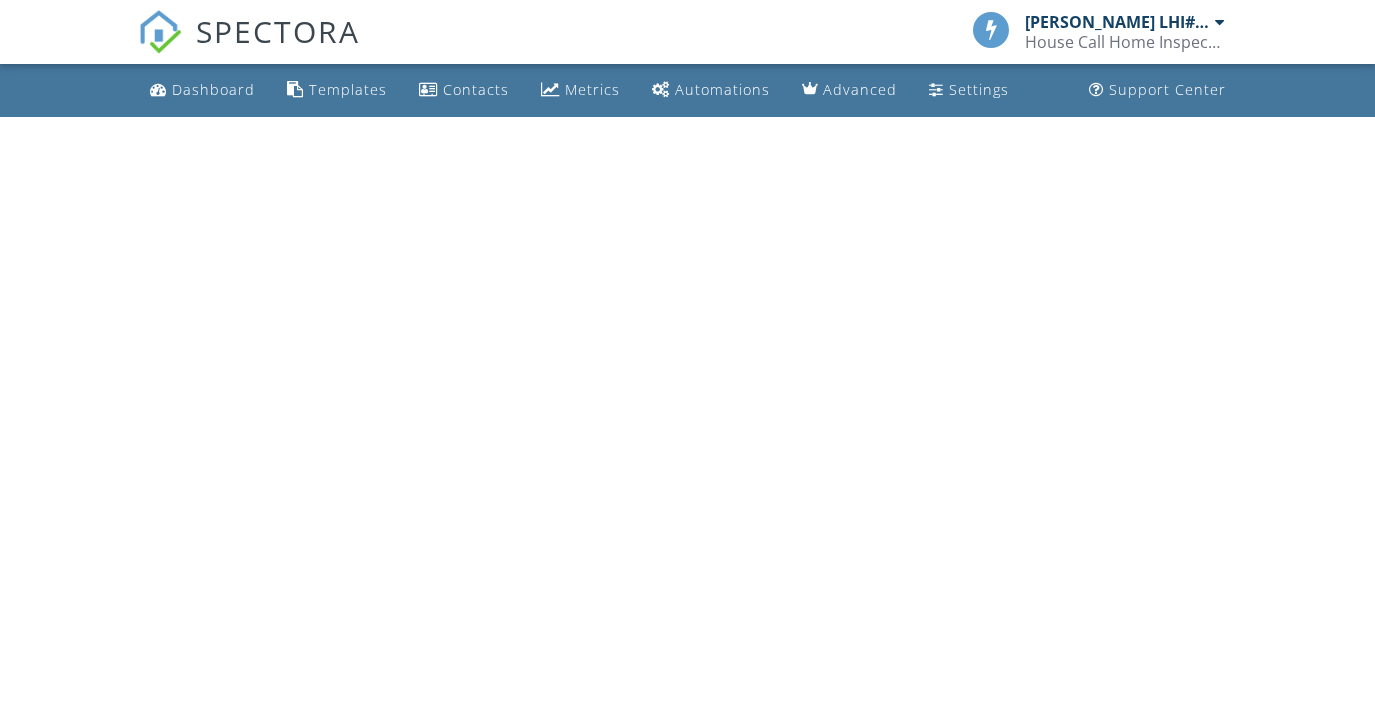 scroll, scrollTop: 0, scrollLeft: 0, axis: both 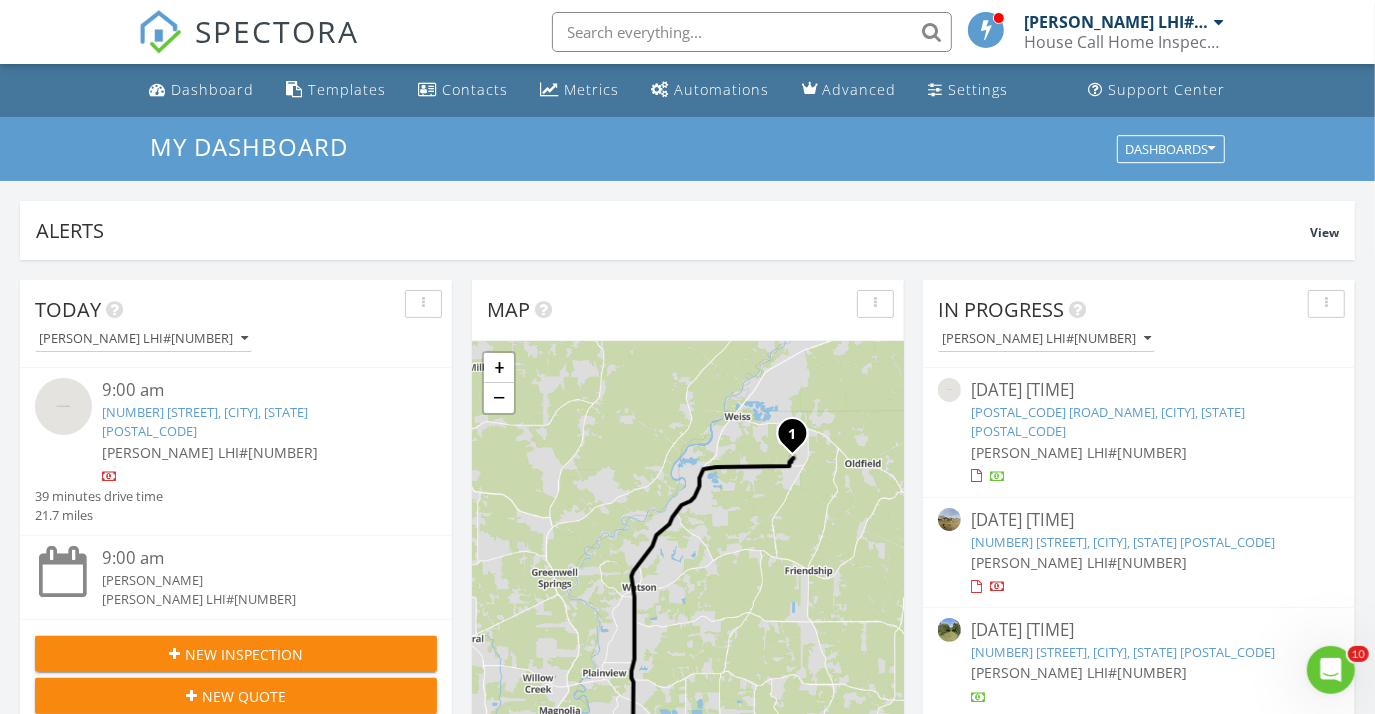 drag, startPoint x: 840, startPoint y: 449, endPoint x: 736, endPoint y: 524, distance: 128.22246 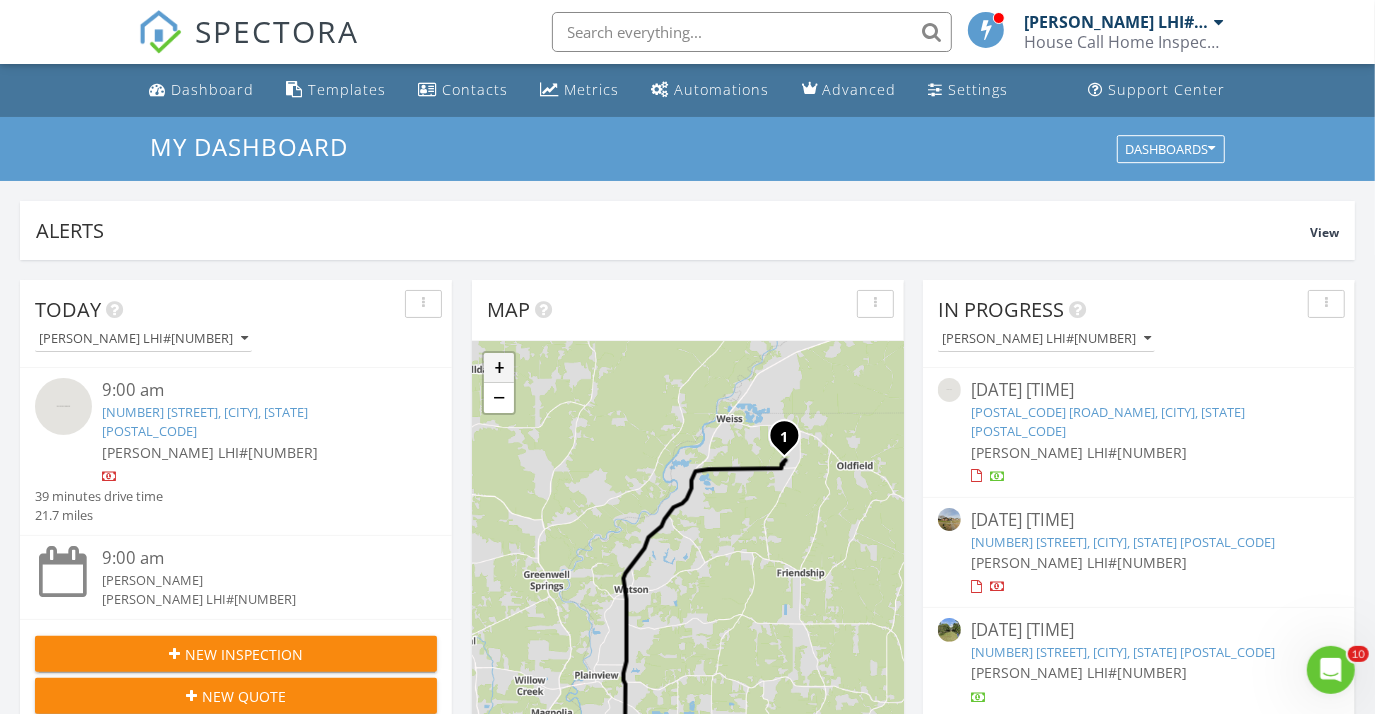 click on "+" at bounding box center [499, 368] 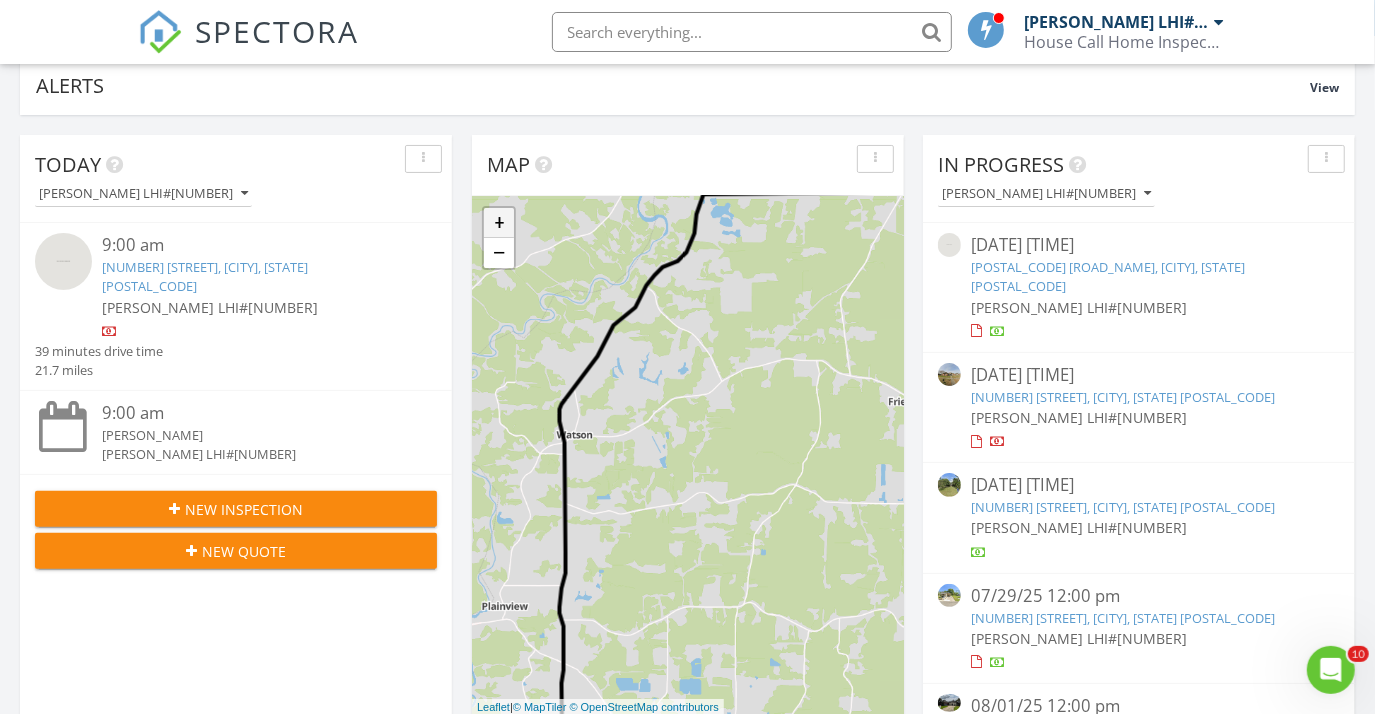 click on "+" at bounding box center [499, 223] 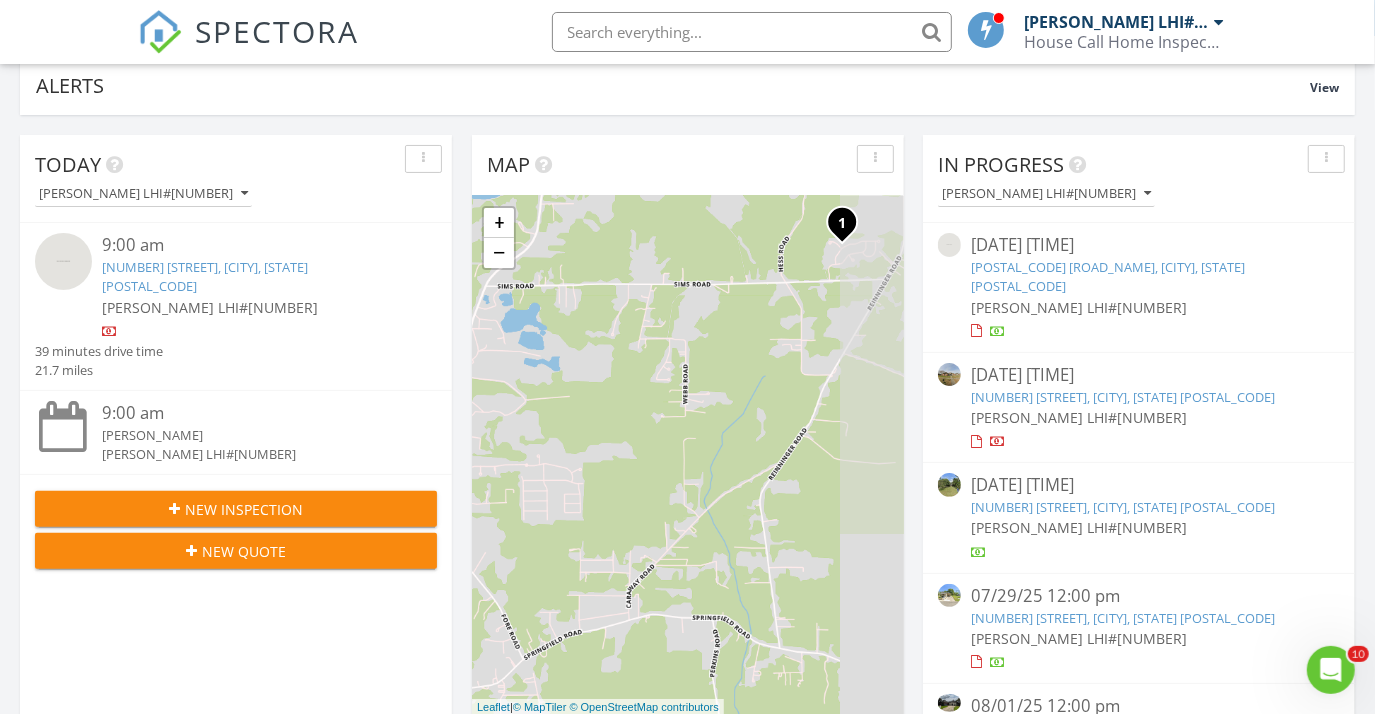 drag, startPoint x: 824, startPoint y: 357, endPoint x: 595, endPoint y: 681, distance: 396.75812 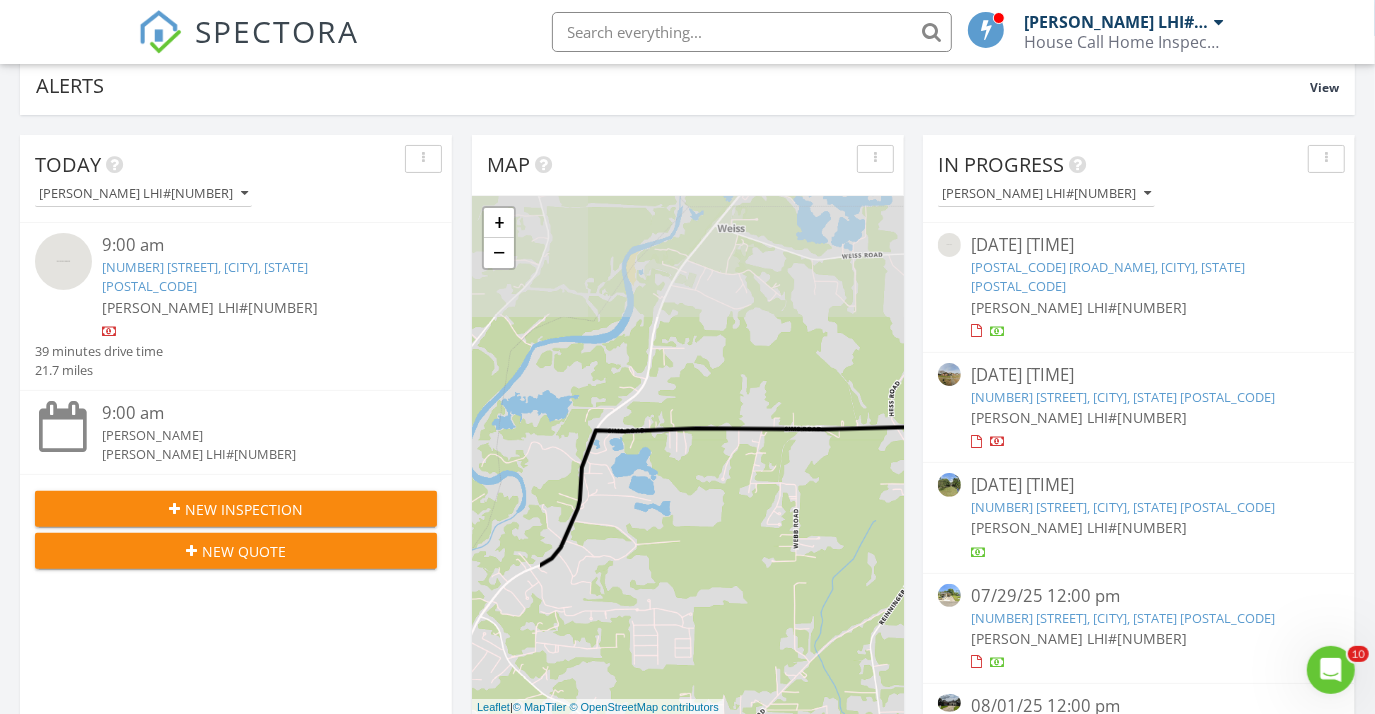 drag, startPoint x: 584, startPoint y: 417, endPoint x: 690, endPoint y: 551, distance: 170.85666 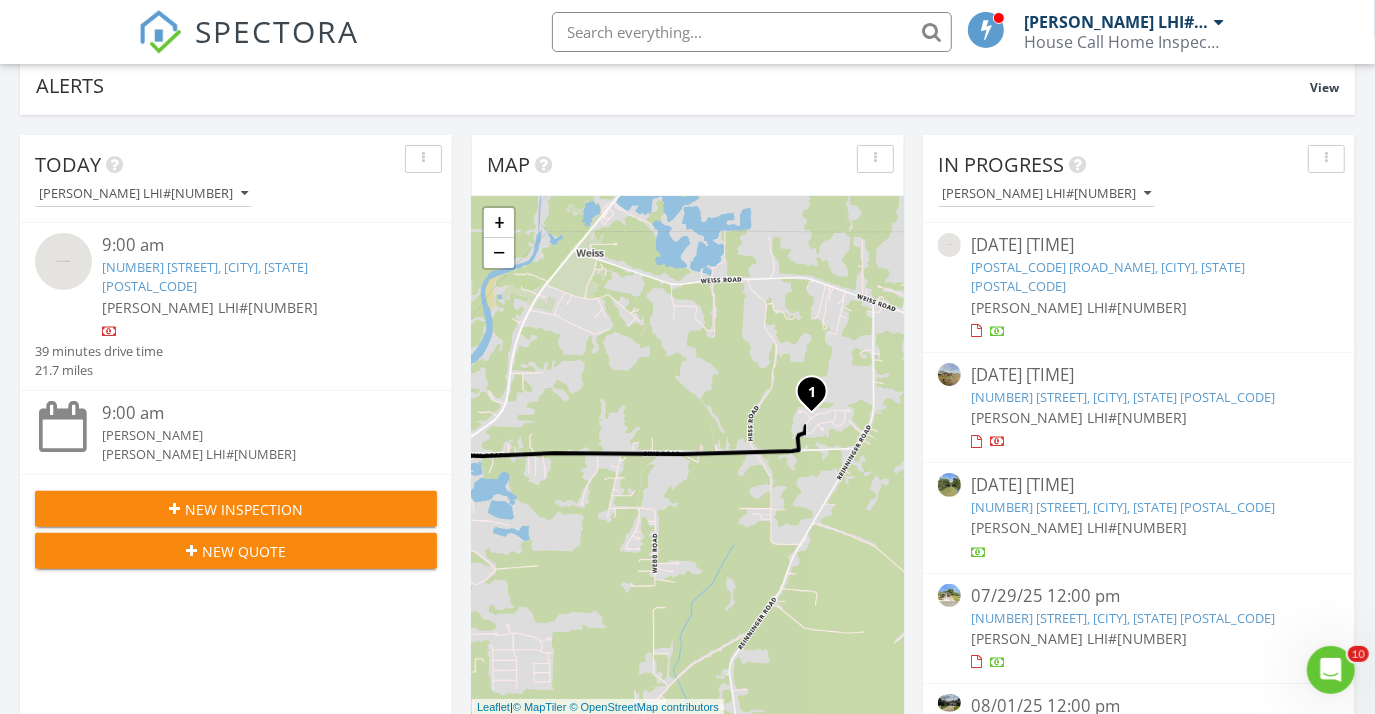 drag, startPoint x: 721, startPoint y: 520, endPoint x: 576, endPoint y: 548, distance: 147.67871 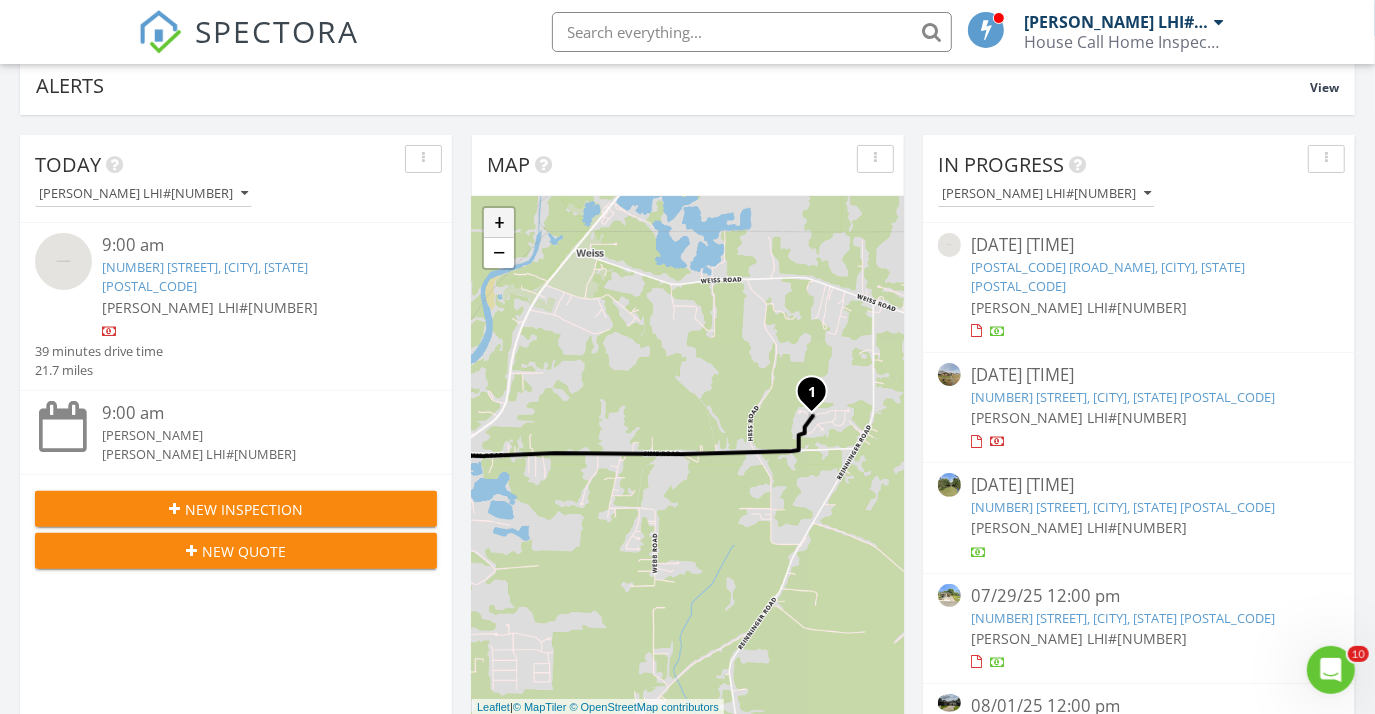 click on "+" at bounding box center [499, 223] 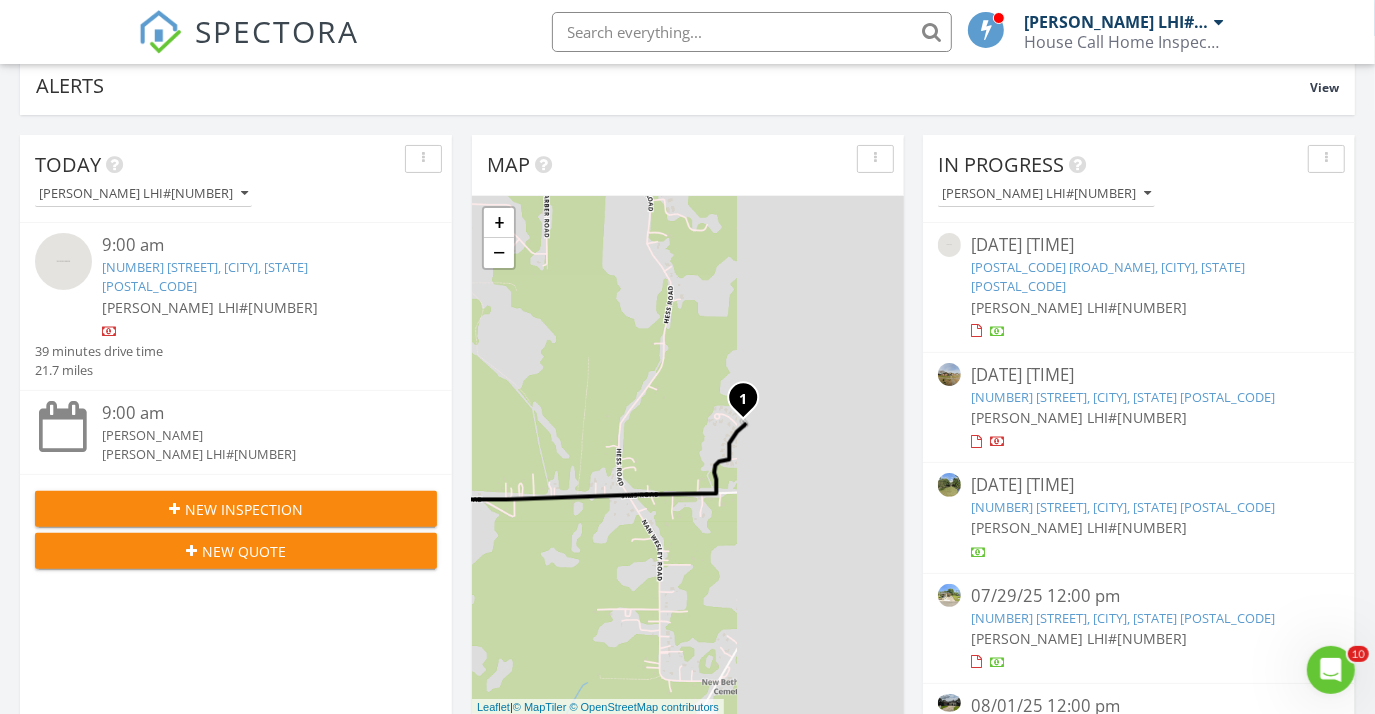 drag, startPoint x: 785, startPoint y: 412, endPoint x: 624, endPoint y: 440, distance: 163.41664 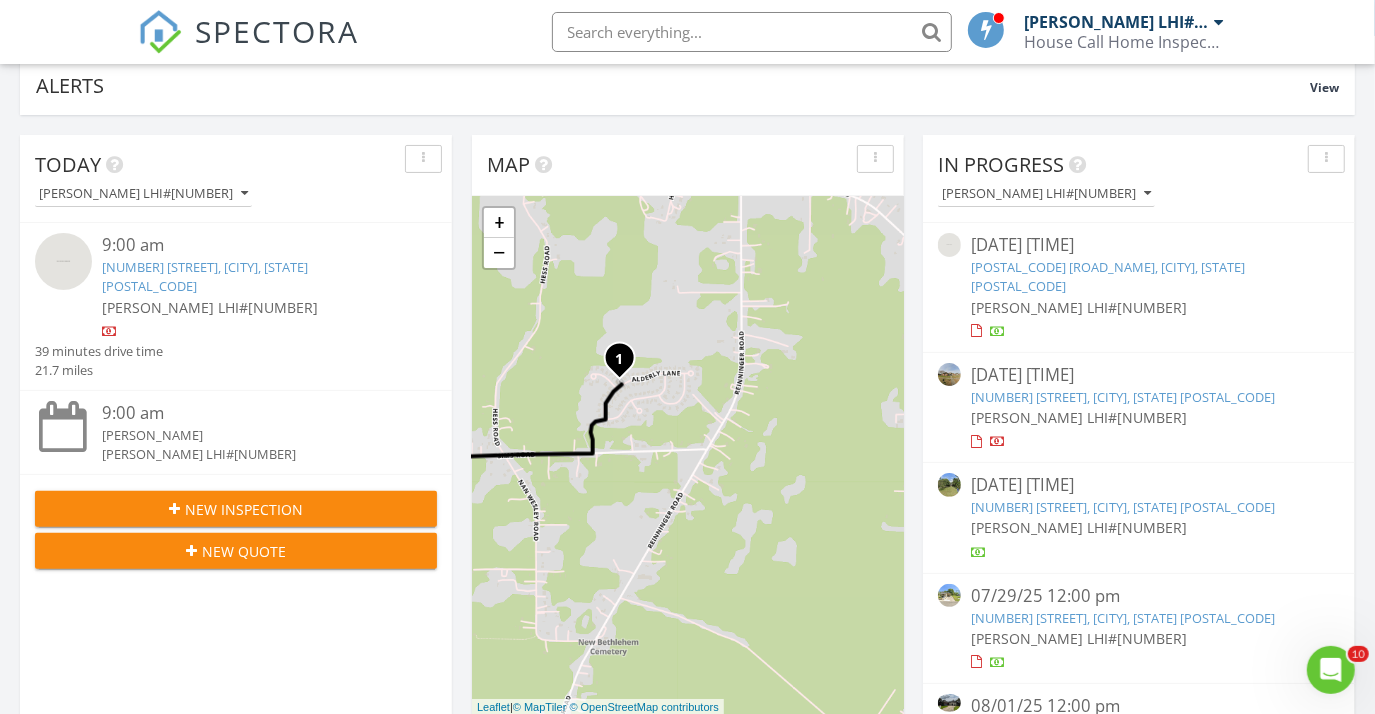 drag, startPoint x: 719, startPoint y: 580, endPoint x: 624, endPoint y: 483, distance: 135.77187 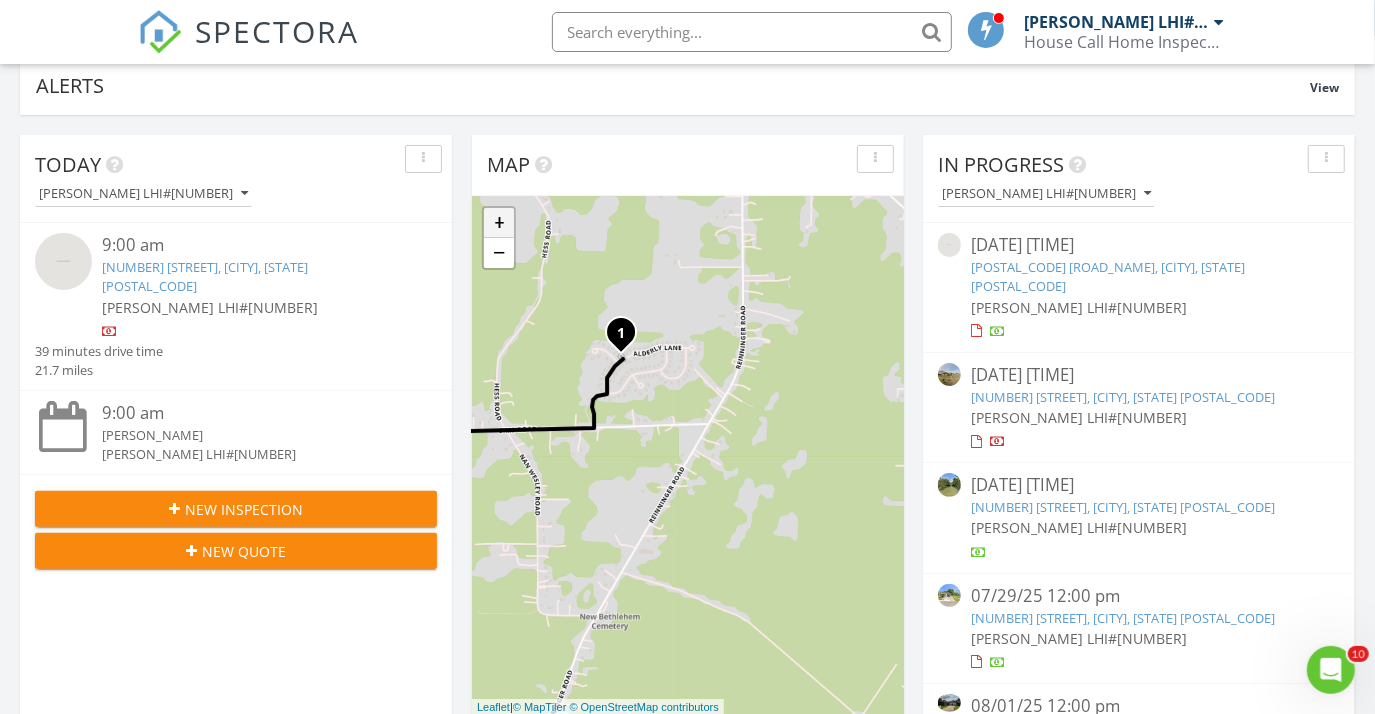 click on "+" at bounding box center (499, 223) 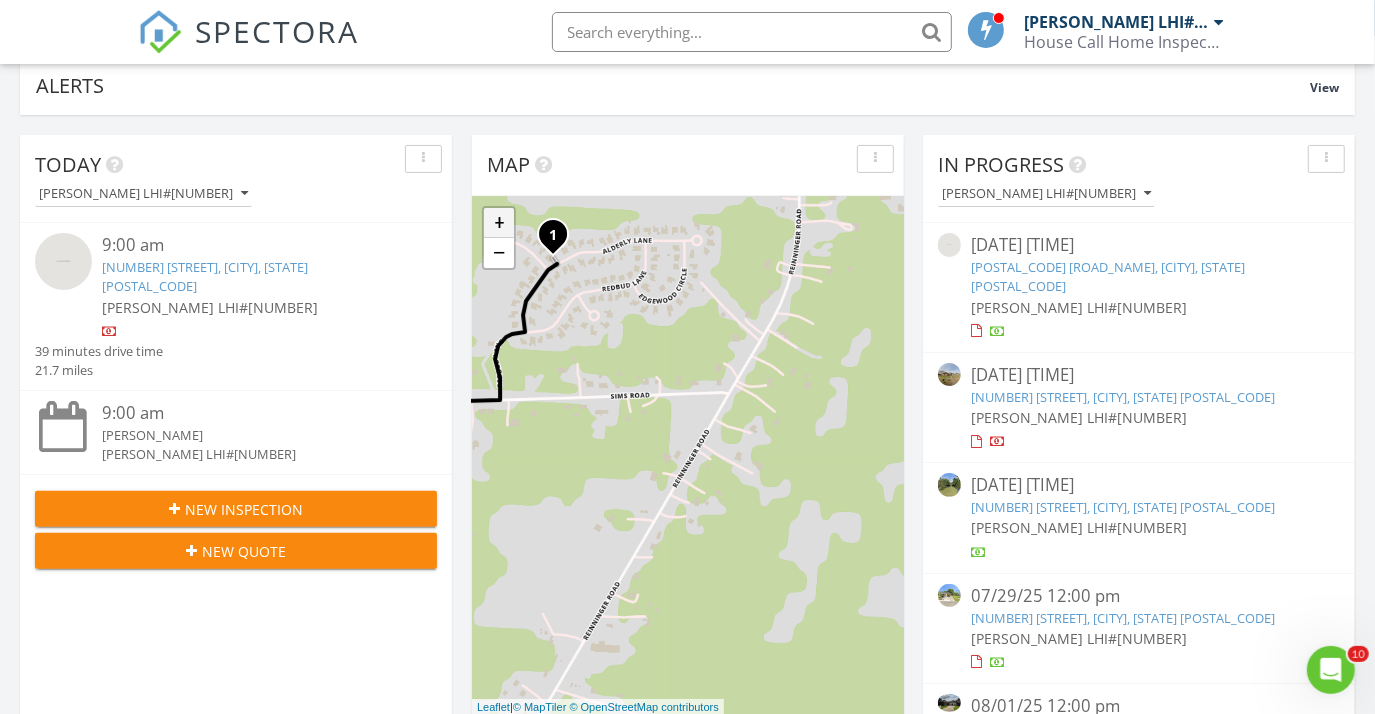 click on "+" at bounding box center [499, 223] 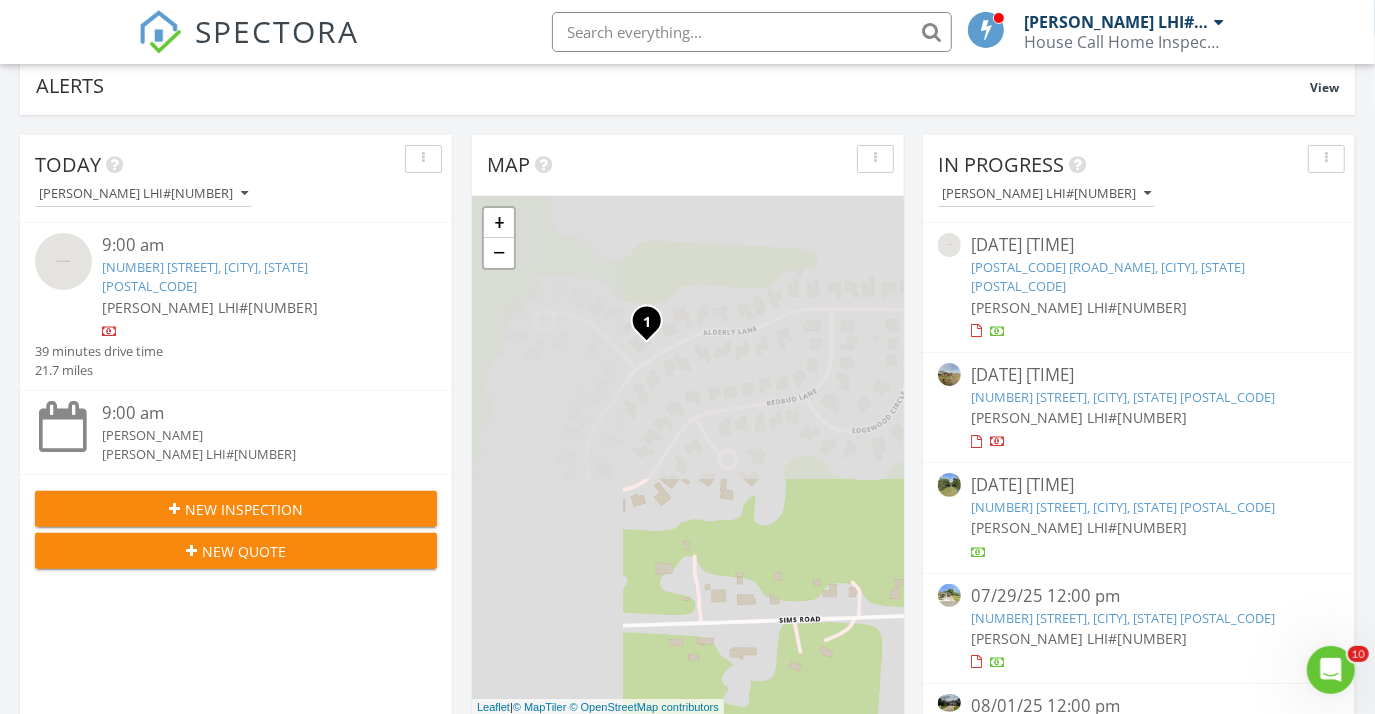 drag, startPoint x: 608, startPoint y: 370, endPoint x: 834, endPoint y: 647, distance: 357.49826 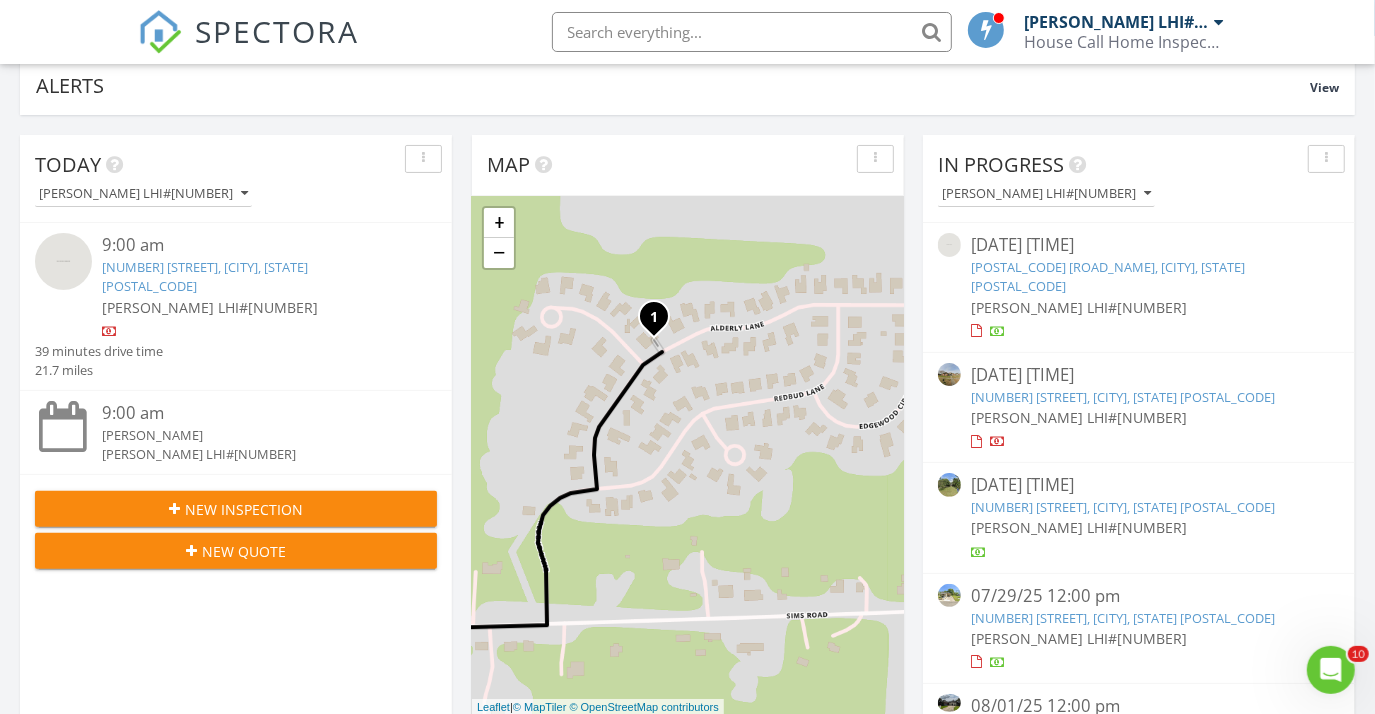 drag, startPoint x: 697, startPoint y: 584, endPoint x: 709, endPoint y: 576, distance: 14.422205 